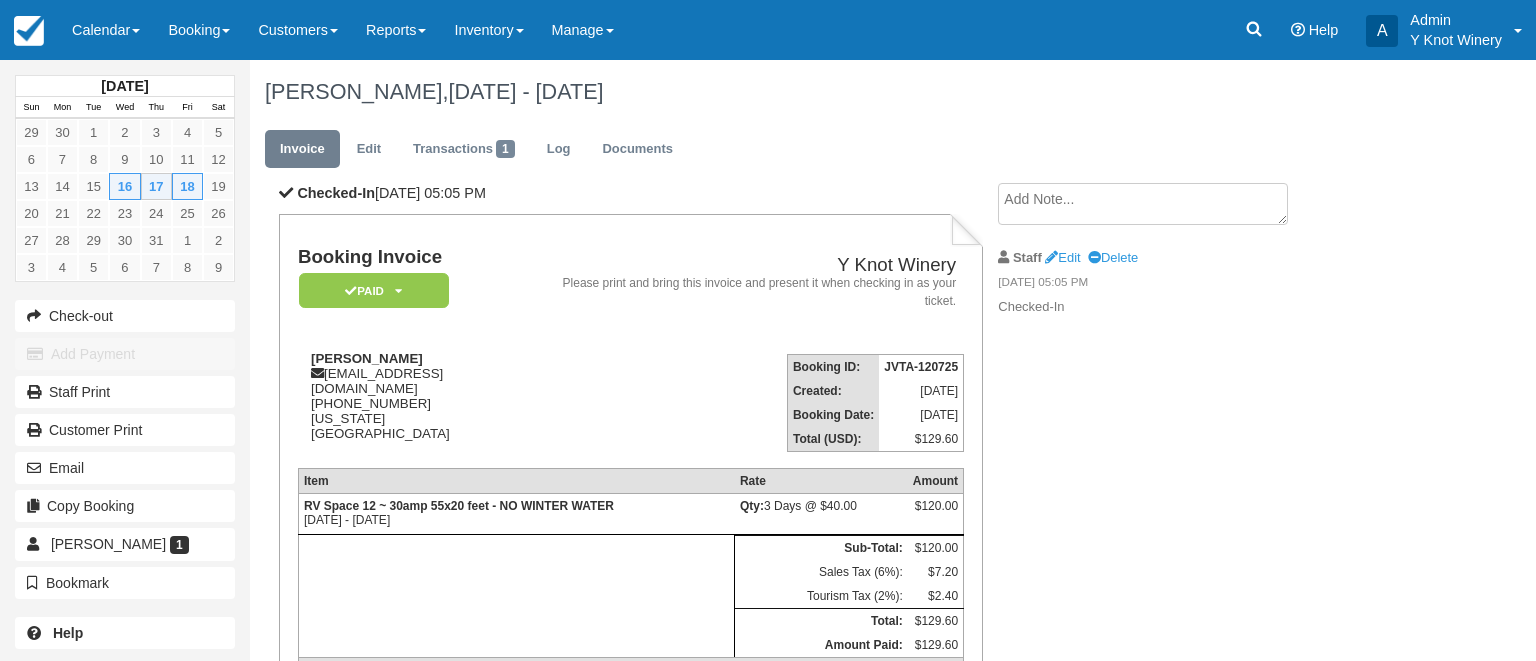 scroll, scrollTop: 0, scrollLeft: 0, axis: both 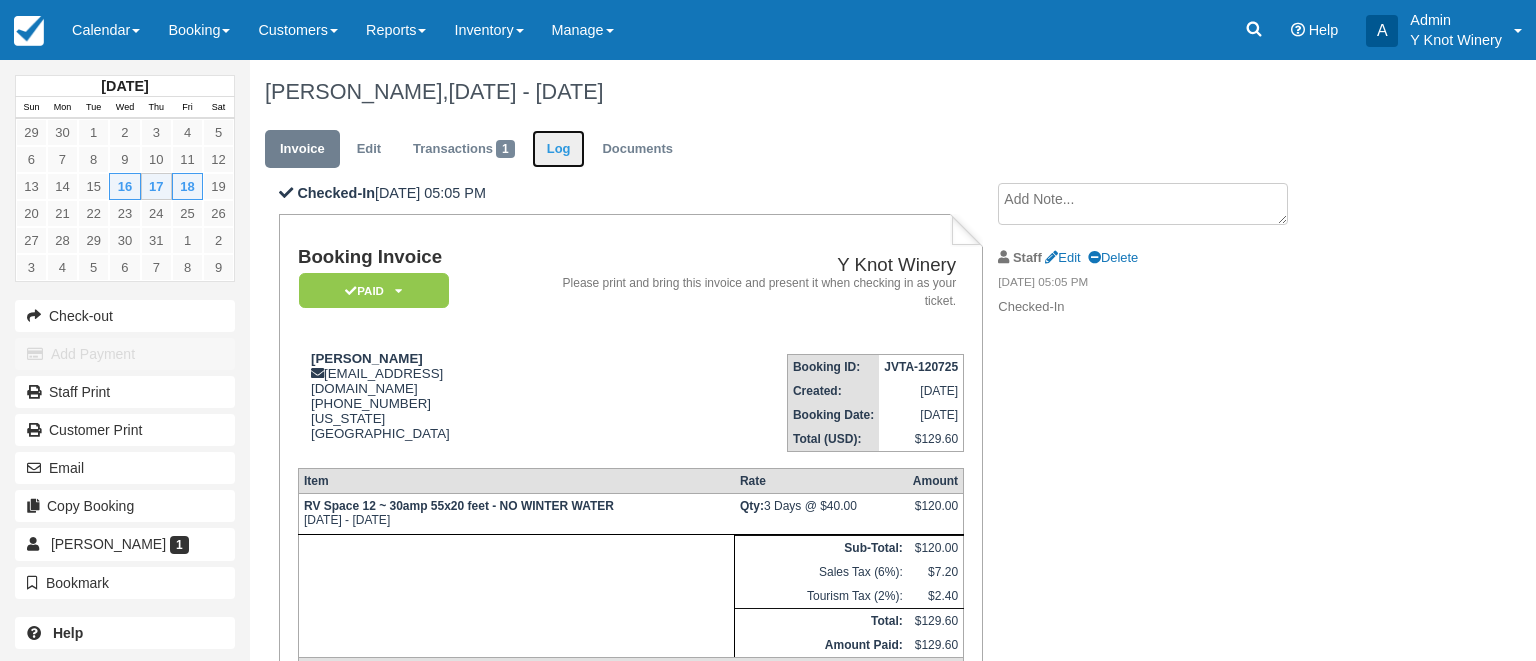 click on "Log" at bounding box center [559, 149] 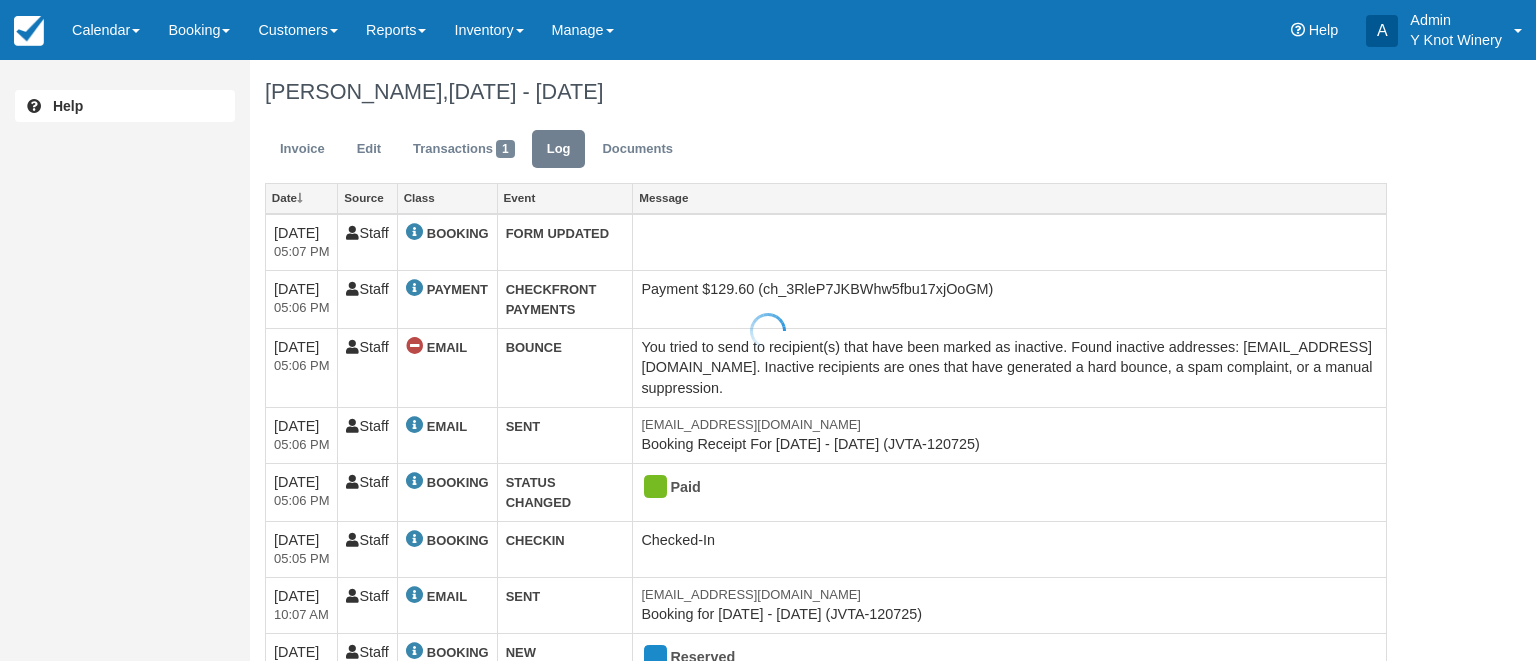scroll, scrollTop: 0, scrollLeft: 0, axis: both 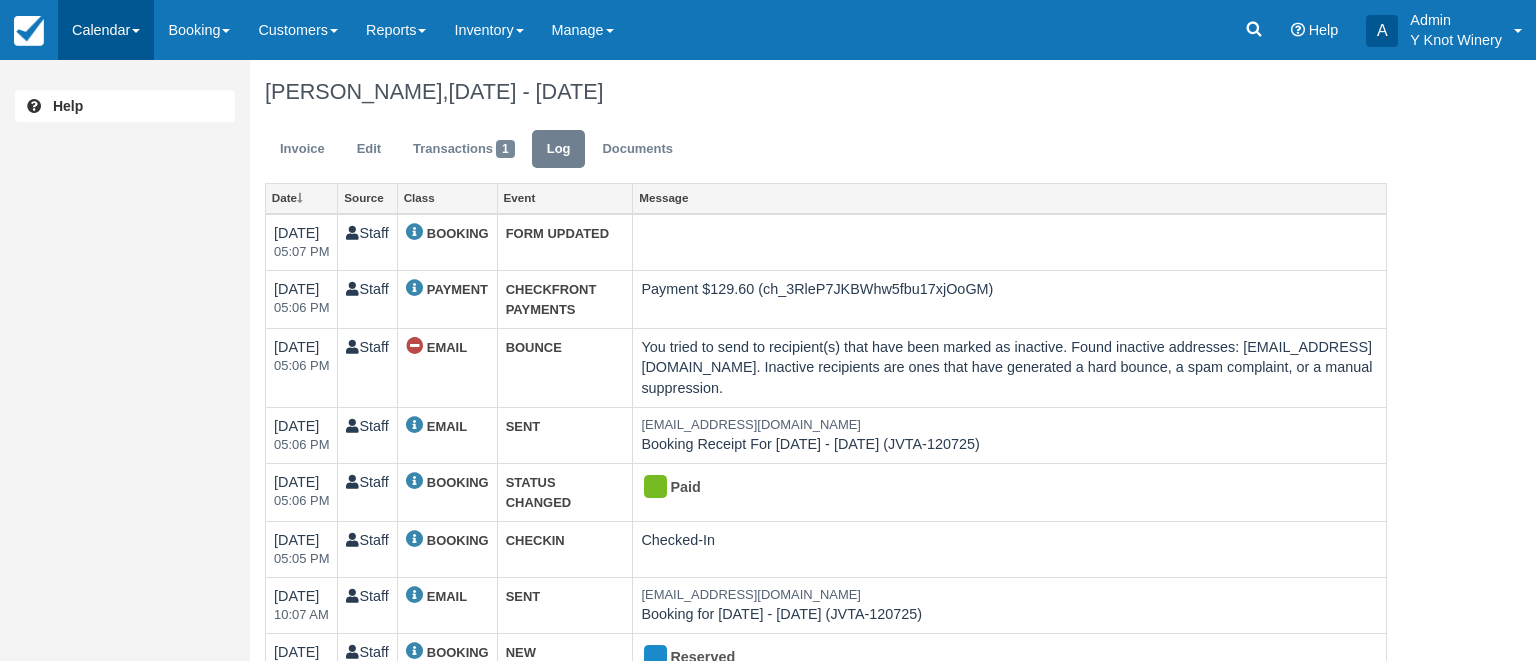 click on "Calendar" at bounding box center (106, 30) 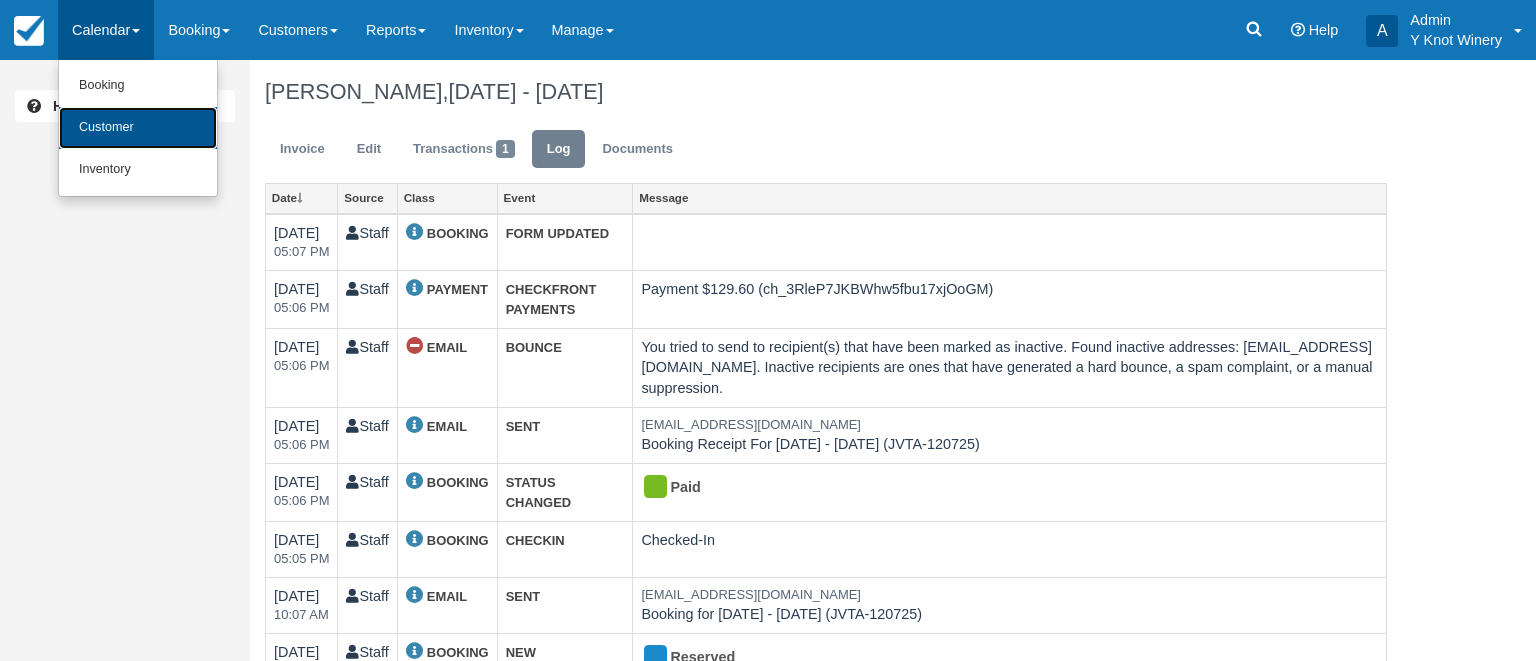 click on "Customer" at bounding box center [138, 128] 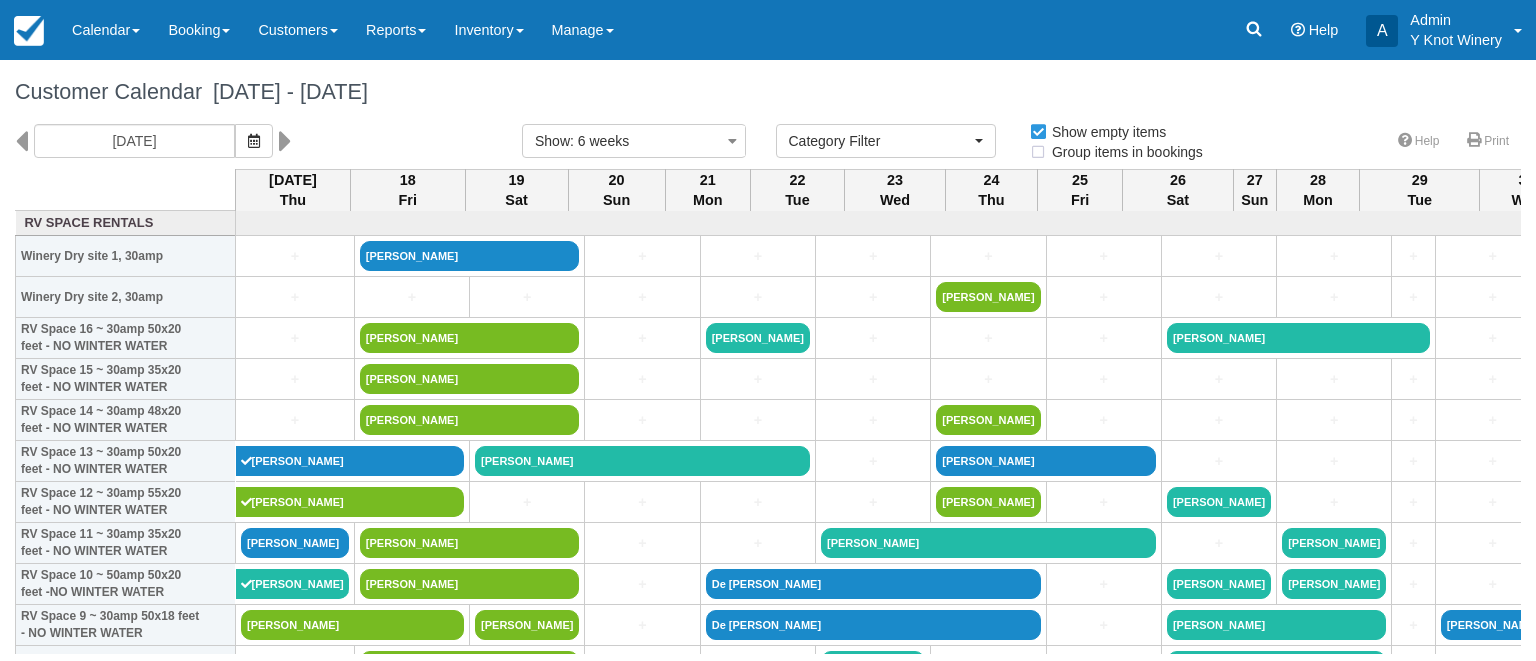 select 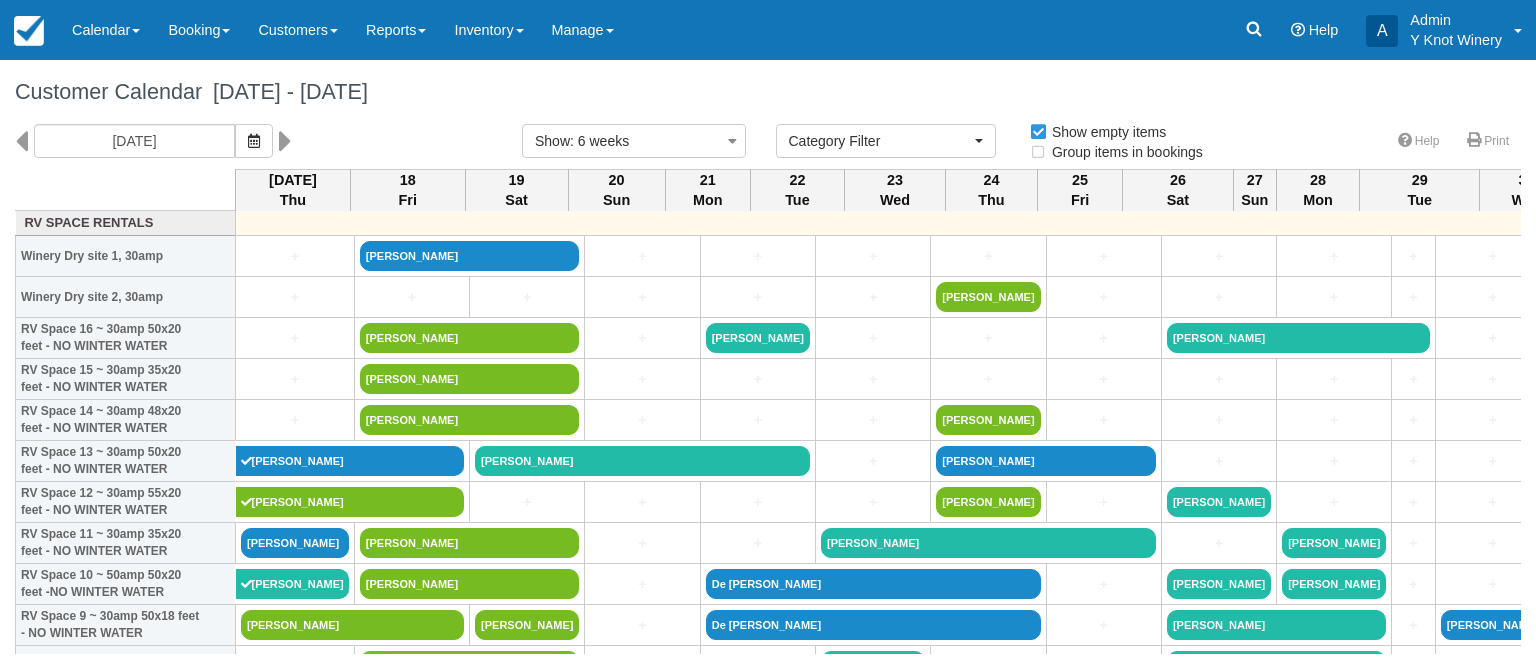 scroll, scrollTop: 0, scrollLeft: 0, axis: both 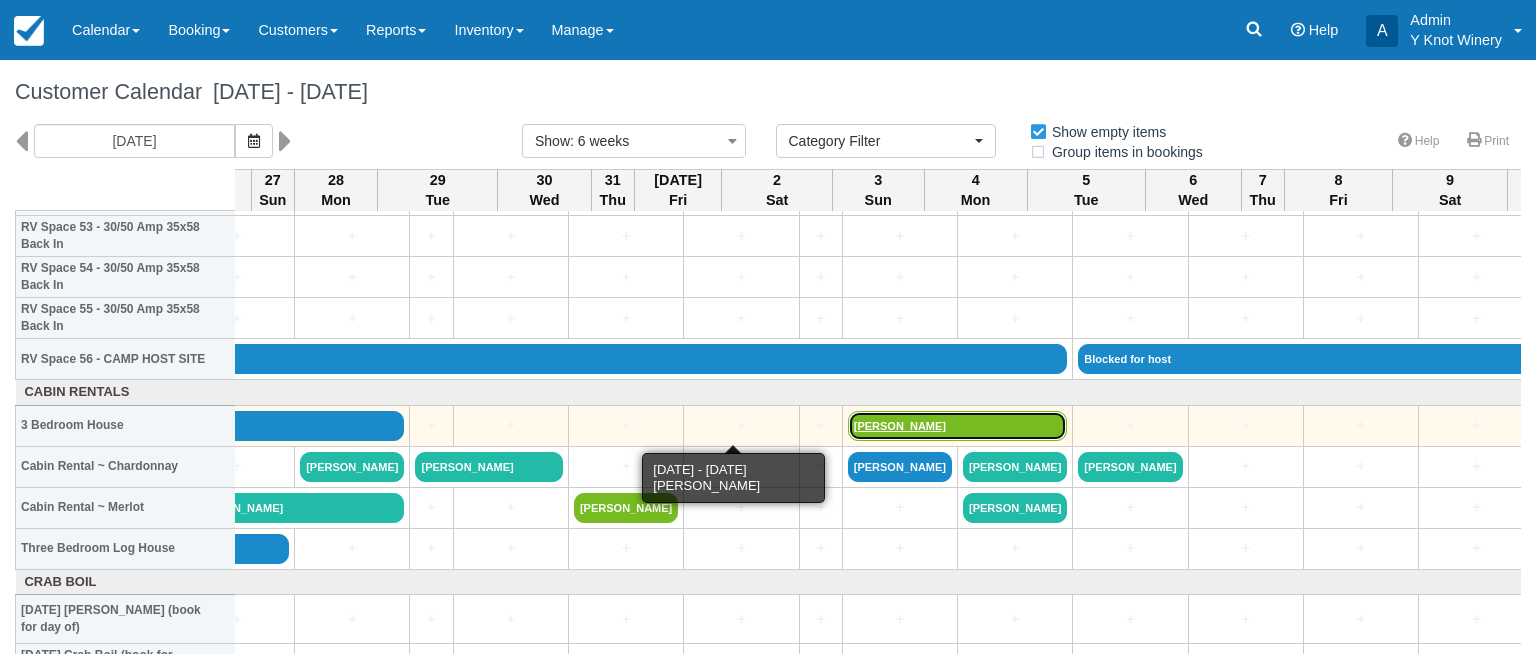 click on "[PERSON_NAME]" at bounding box center (958, 426) 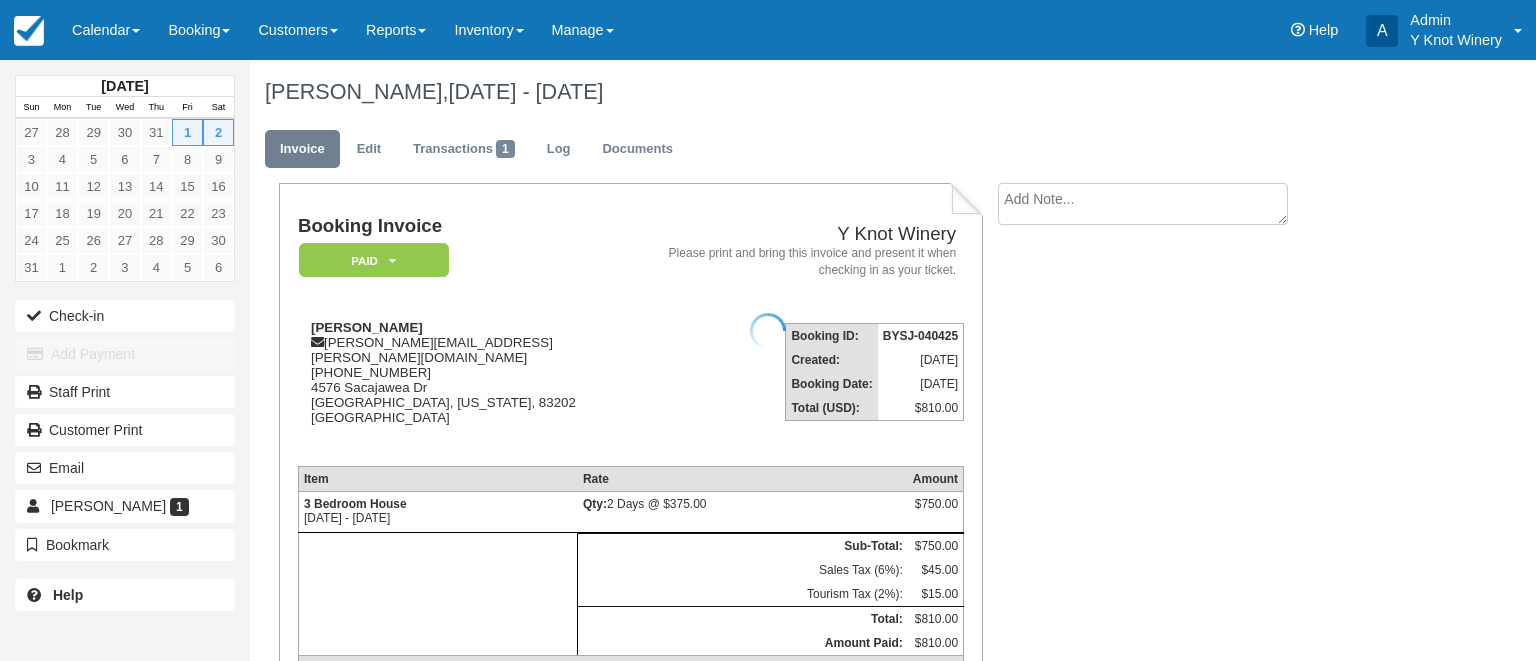 scroll, scrollTop: 0, scrollLeft: 0, axis: both 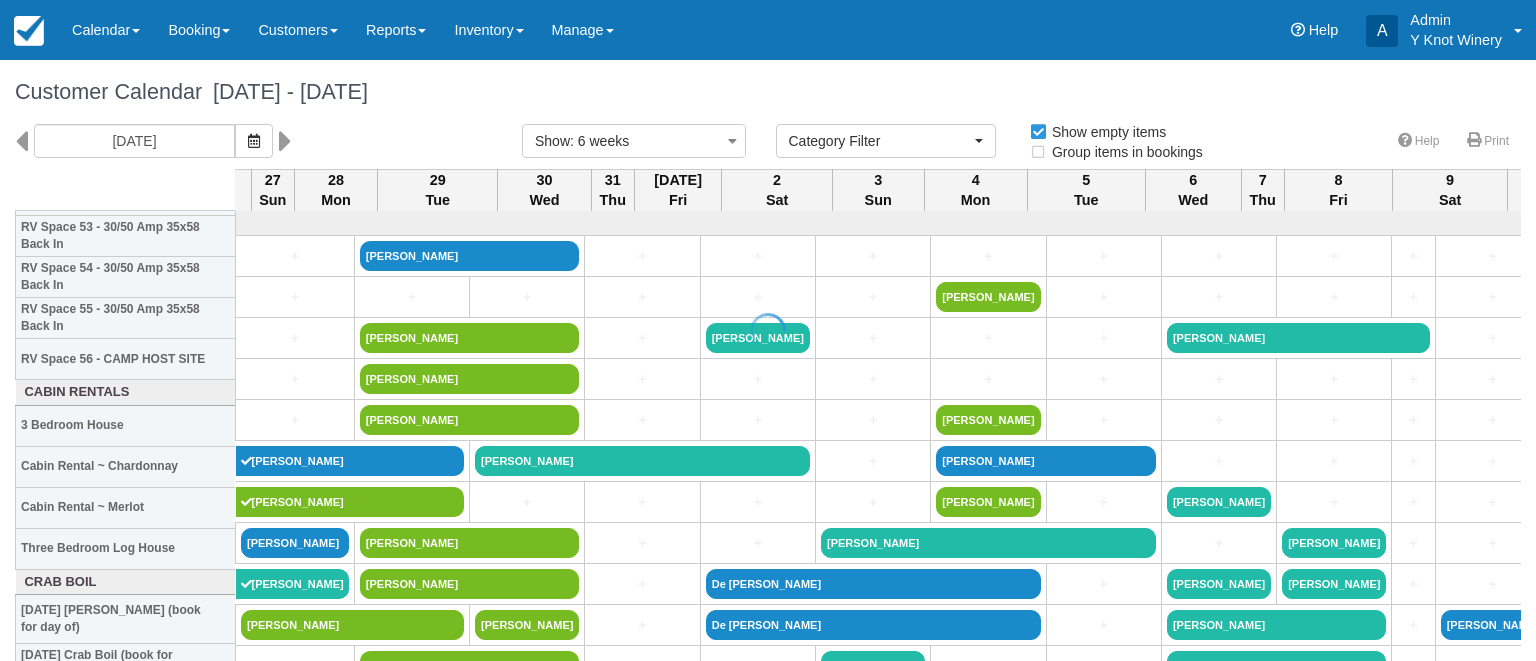 select 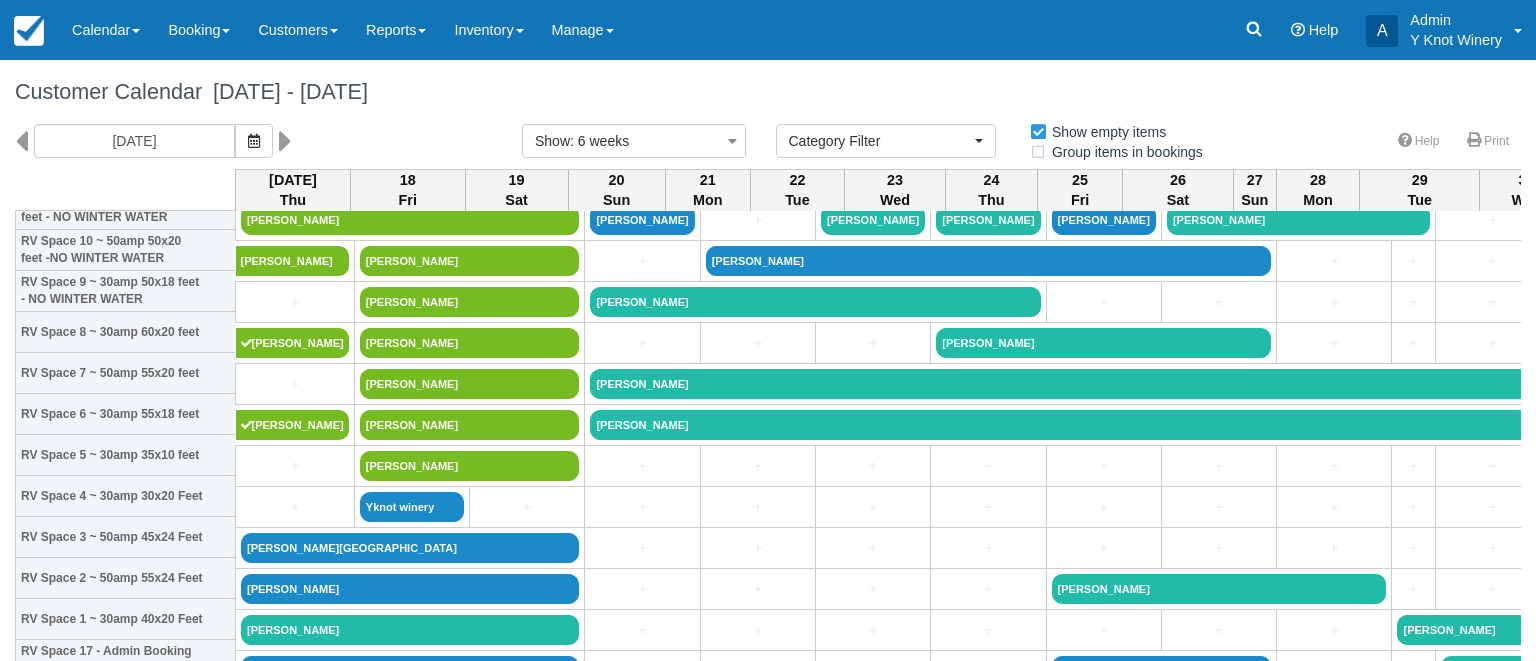 scroll, scrollTop: 507, scrollLeft: 0, axis: vertical 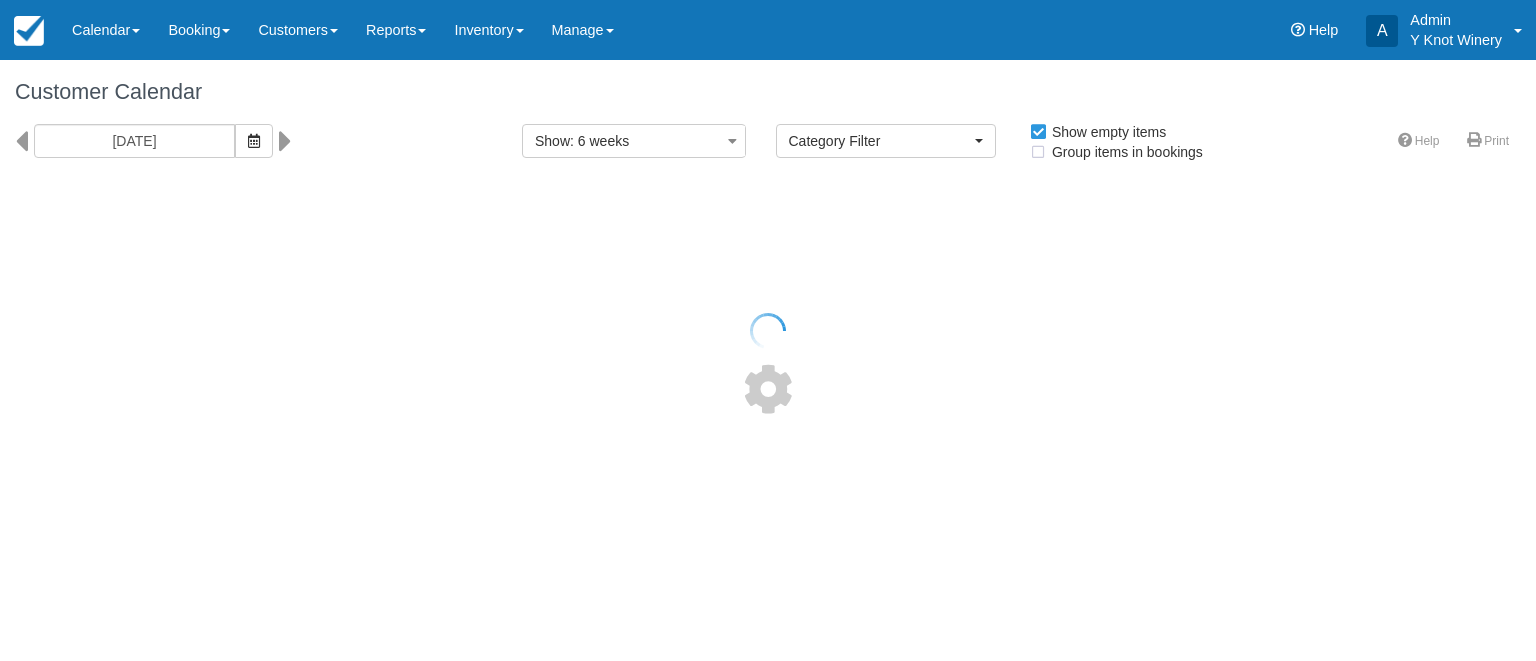 select 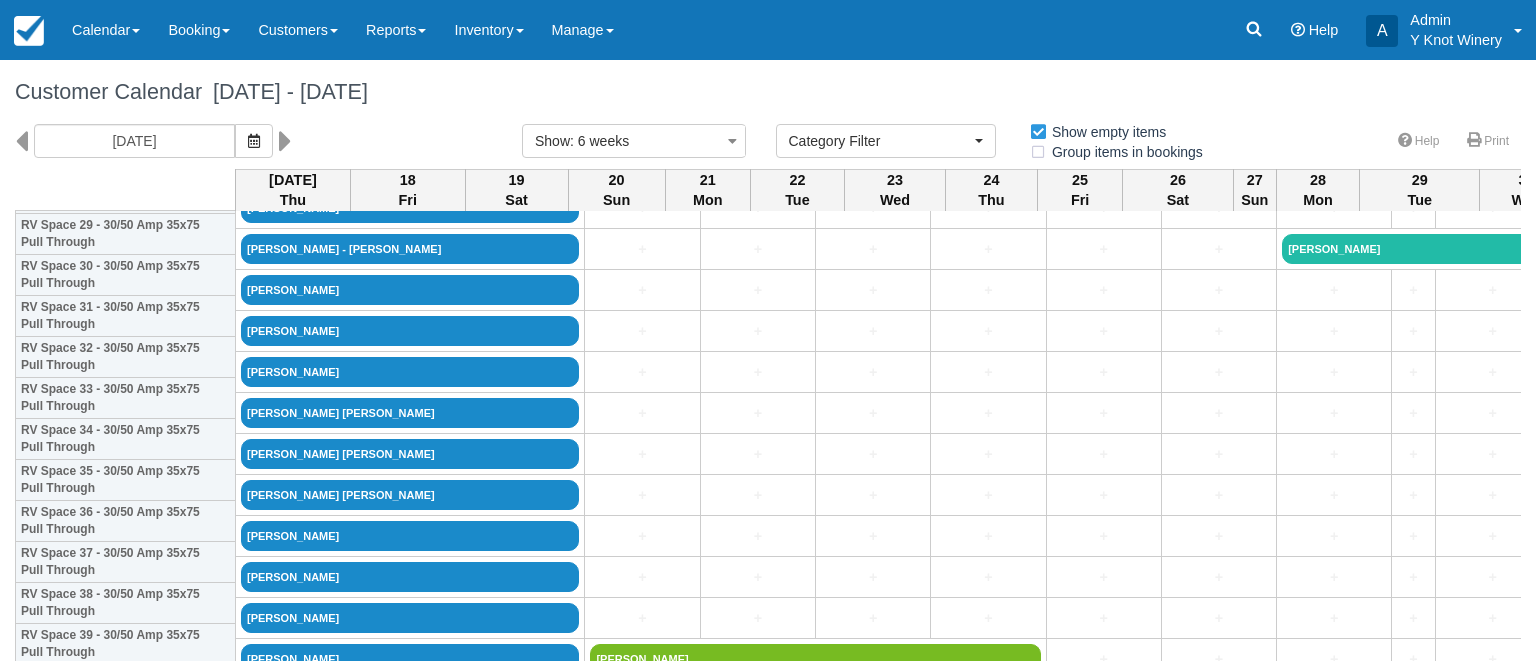 scroll, scrollTop: 1542, scrollLeft: 0, axis: vertical 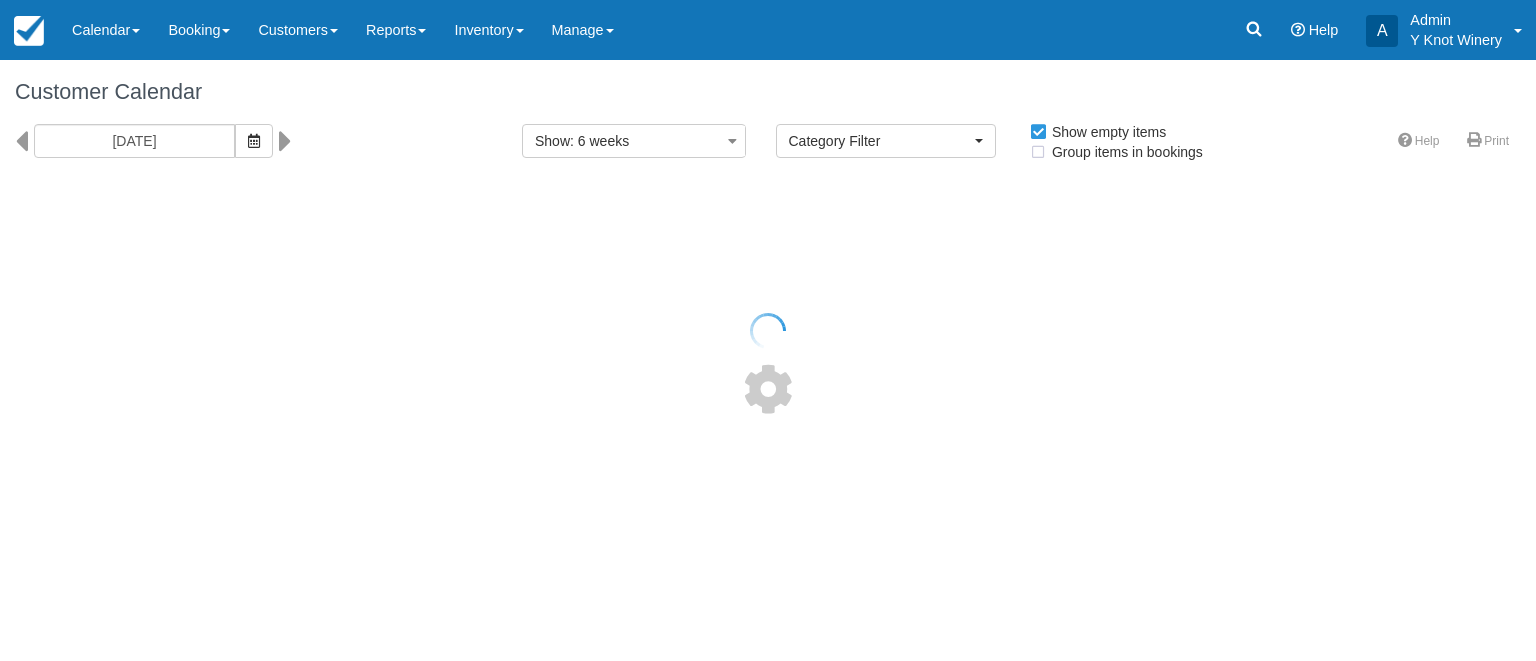 select 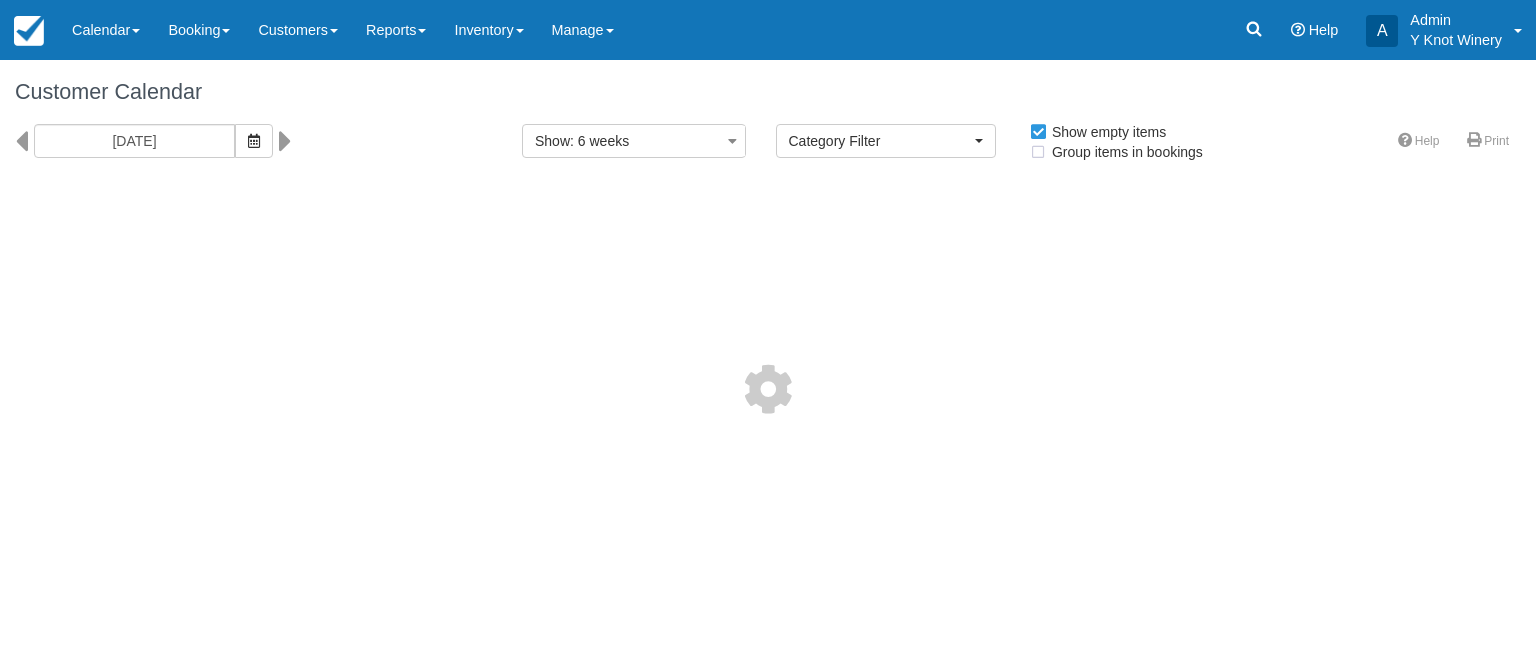 select 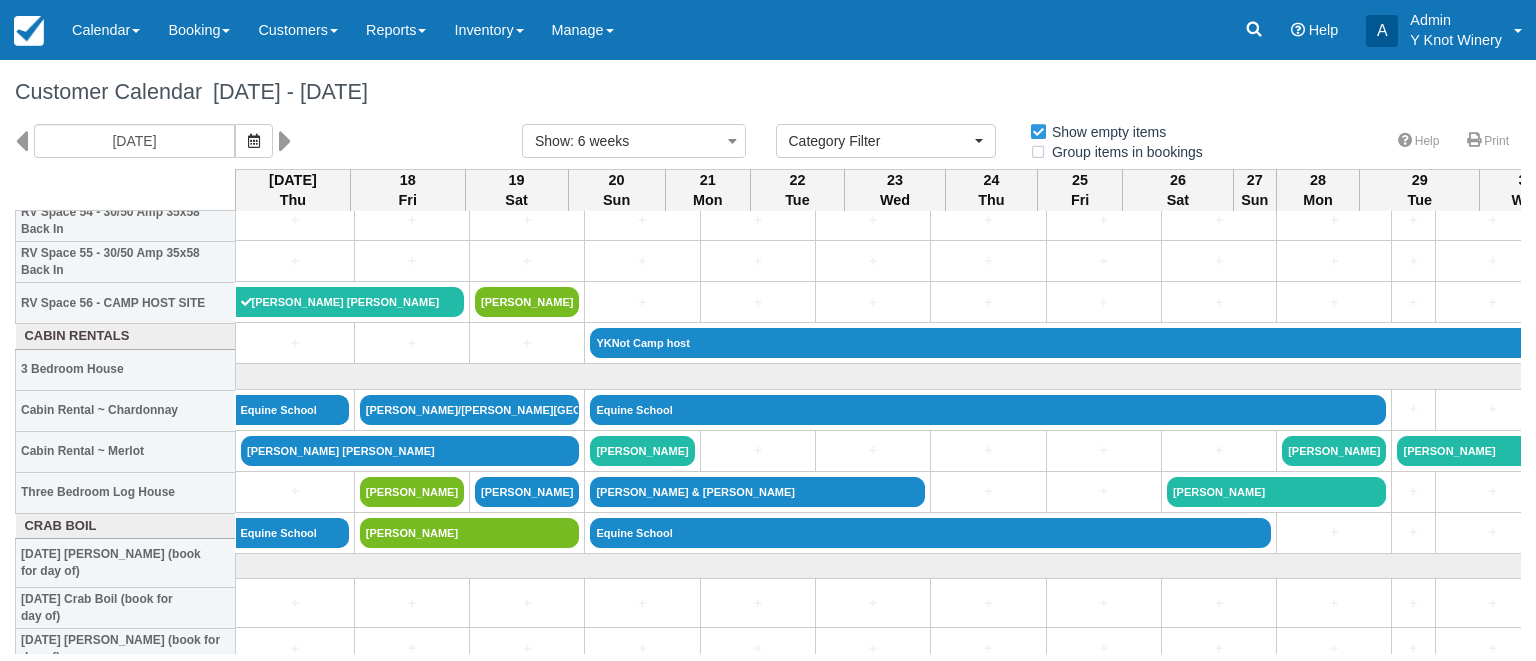 scroll, scrollTop: 2298, scrollLeft: 0, axis: vertical 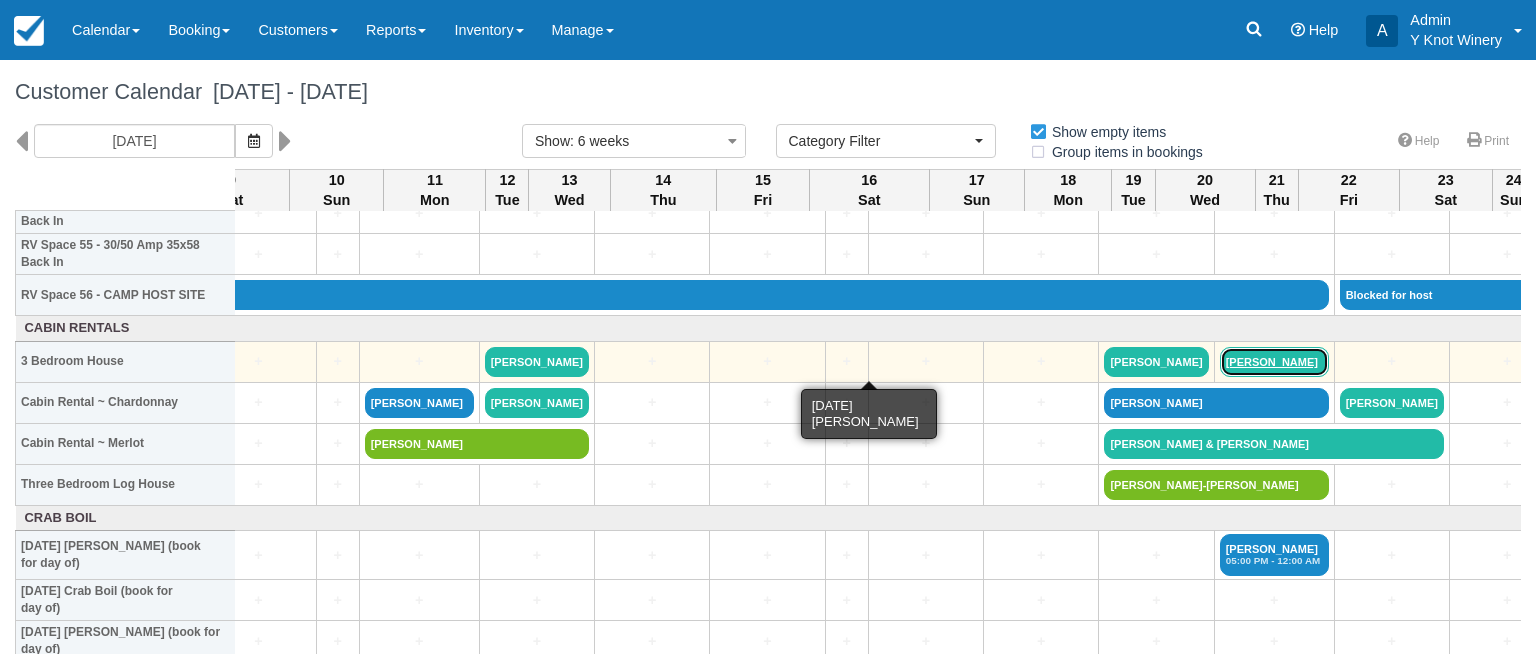 click on "Samantha Gataletto" at bounding box center (1274, 362) 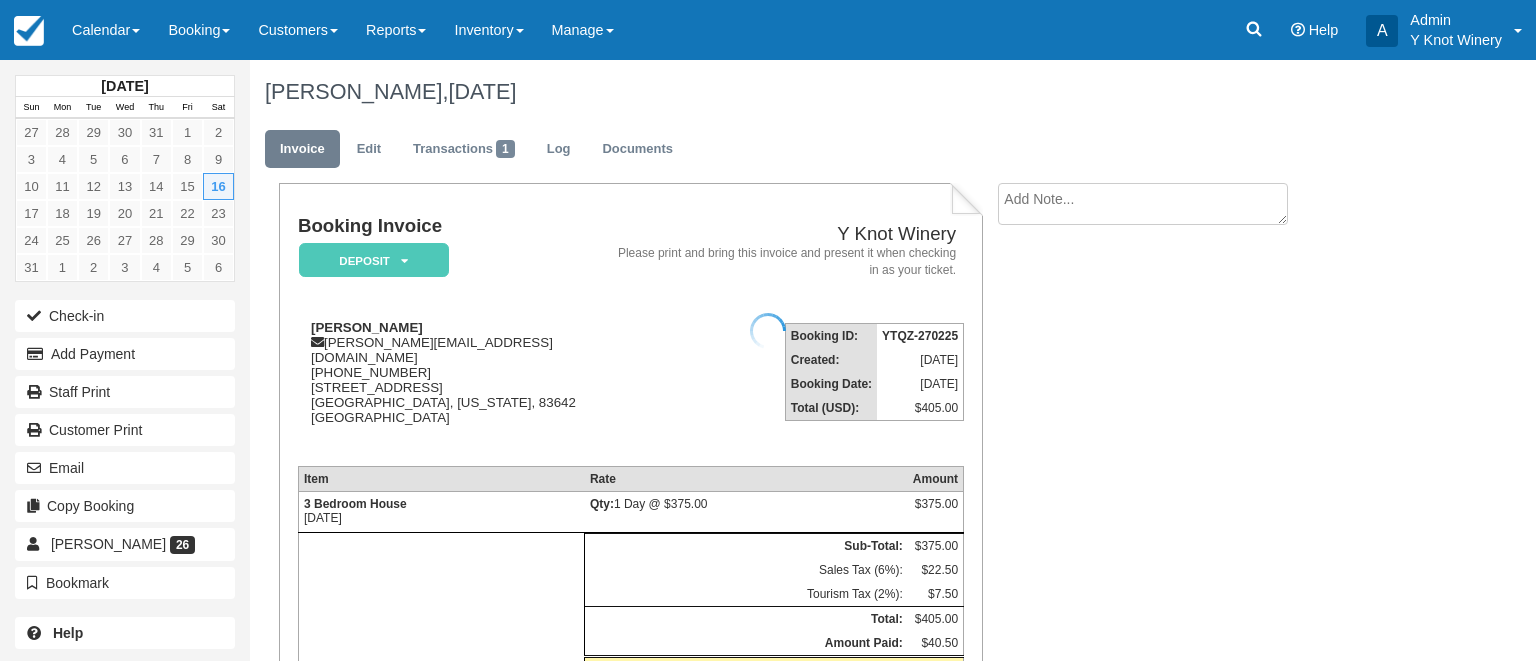 scroll, scrollTop: 0, scrollLeft: 0, axis: both 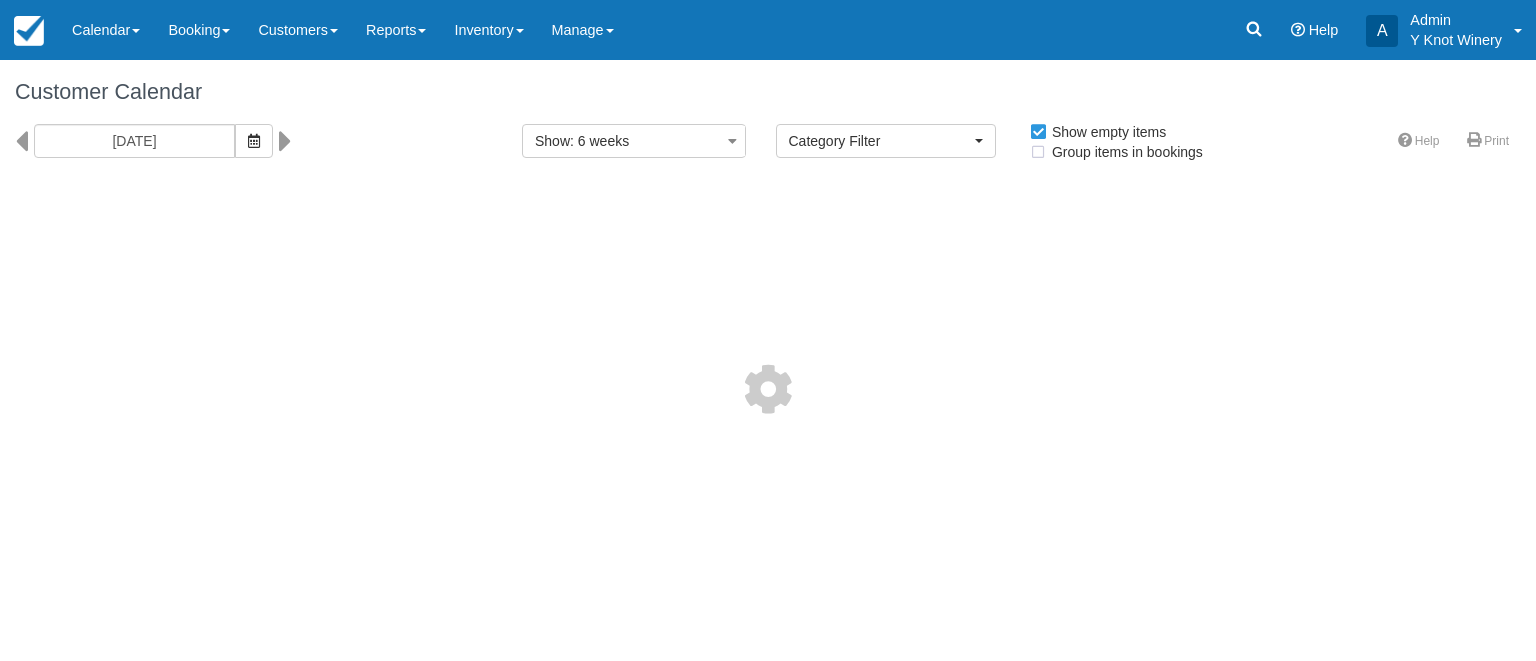 select 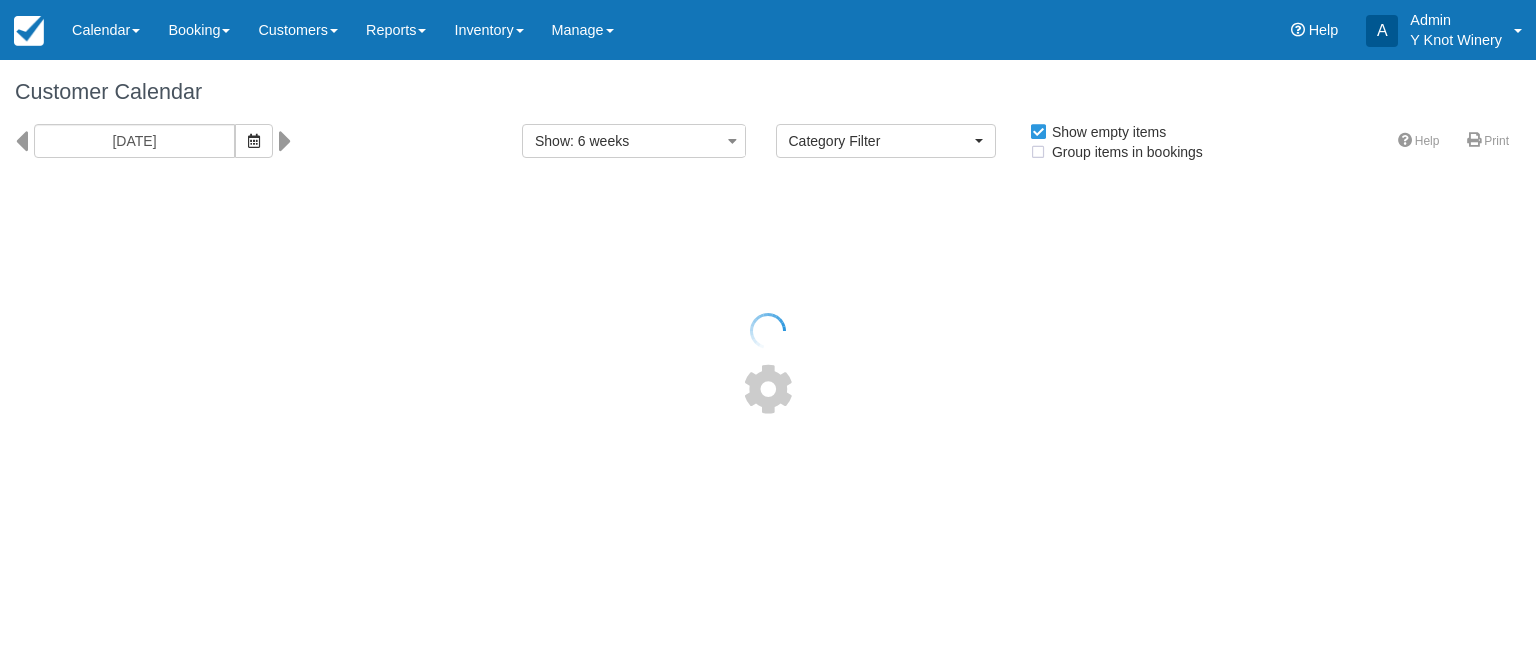select 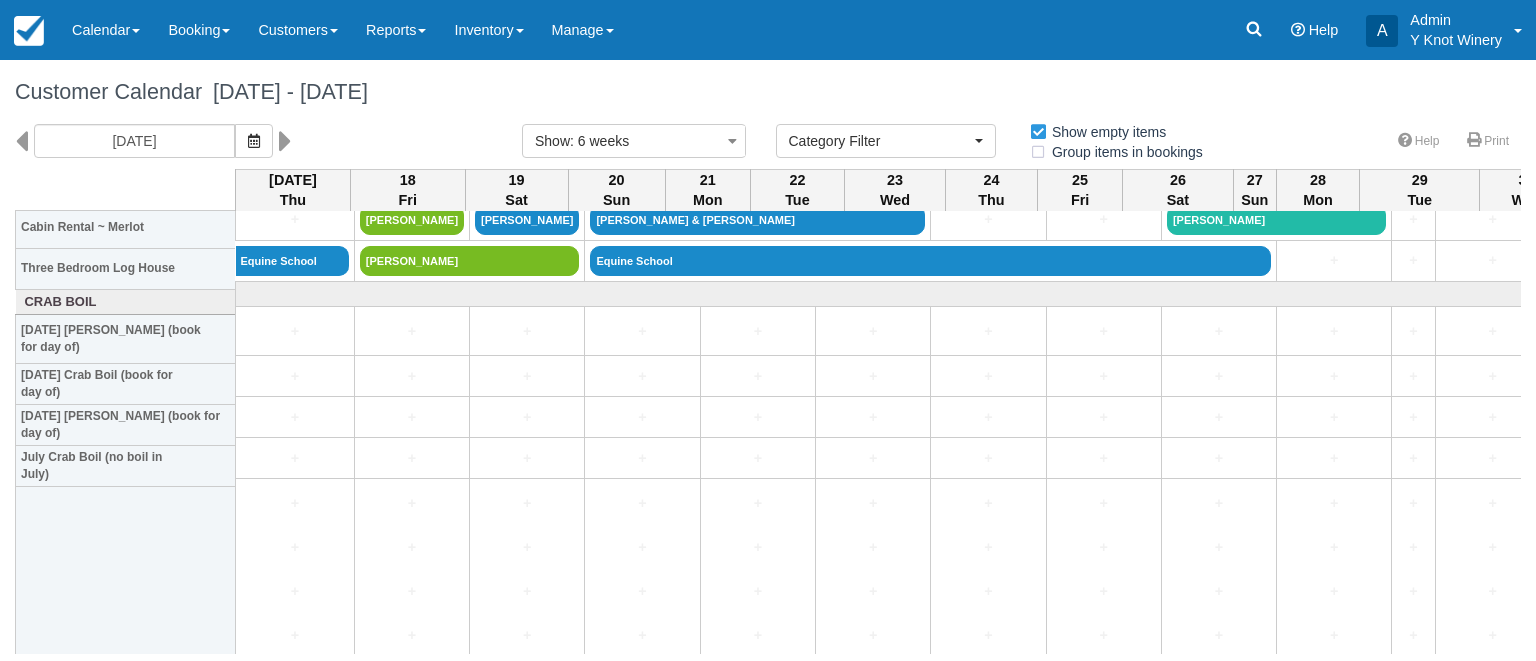 scroll, scrollTop: 2555, scrollLeft: 0, axis: vertical 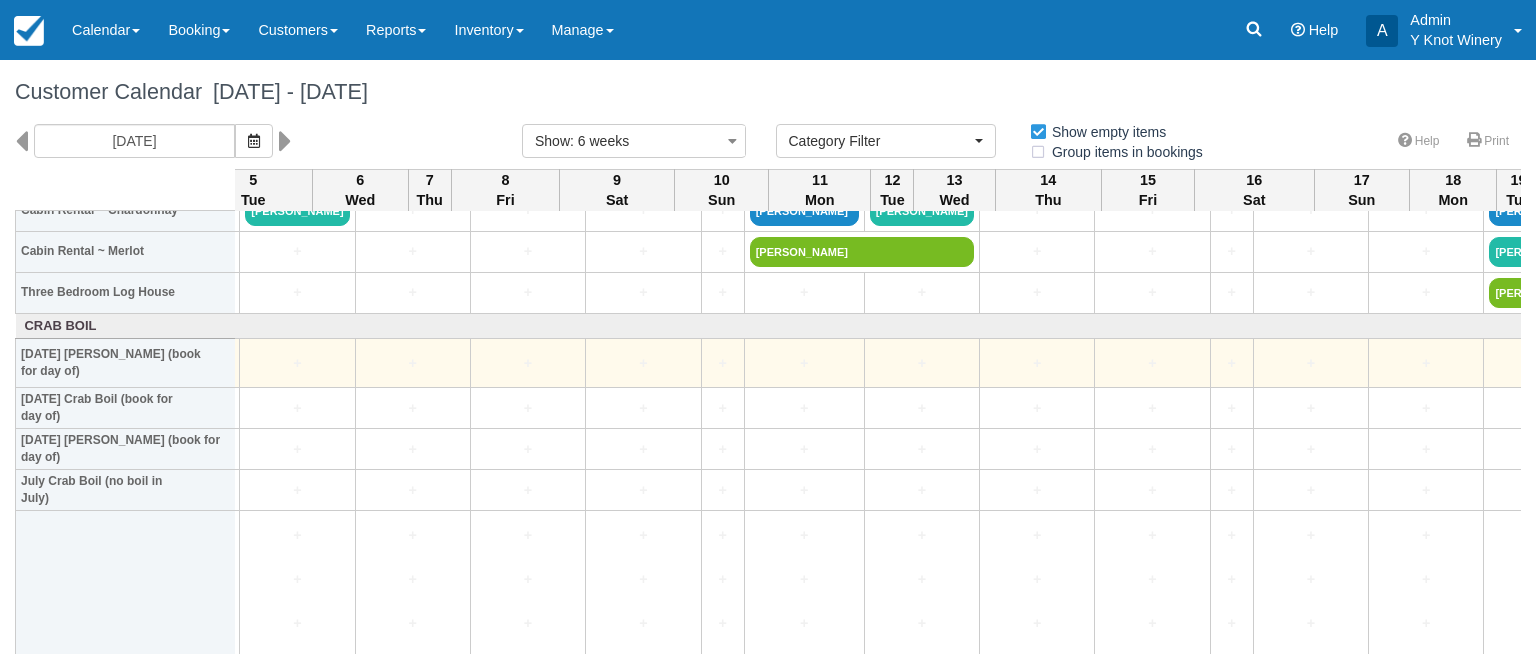 click on "Katie Castillo  05:00 PM - 12:00 AM" at bounding box center [1659, 363] 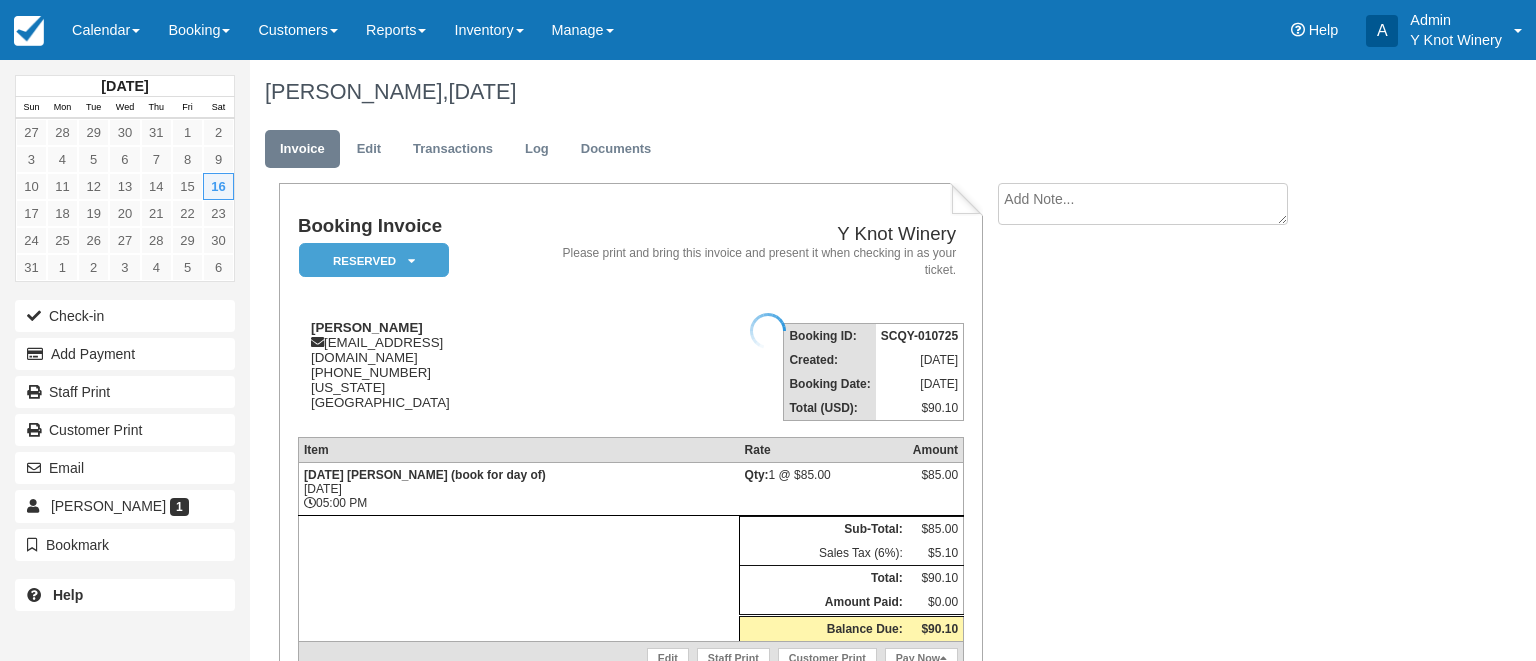 scroll, scrollTop: 0, scrollLeft: 0, axis: both 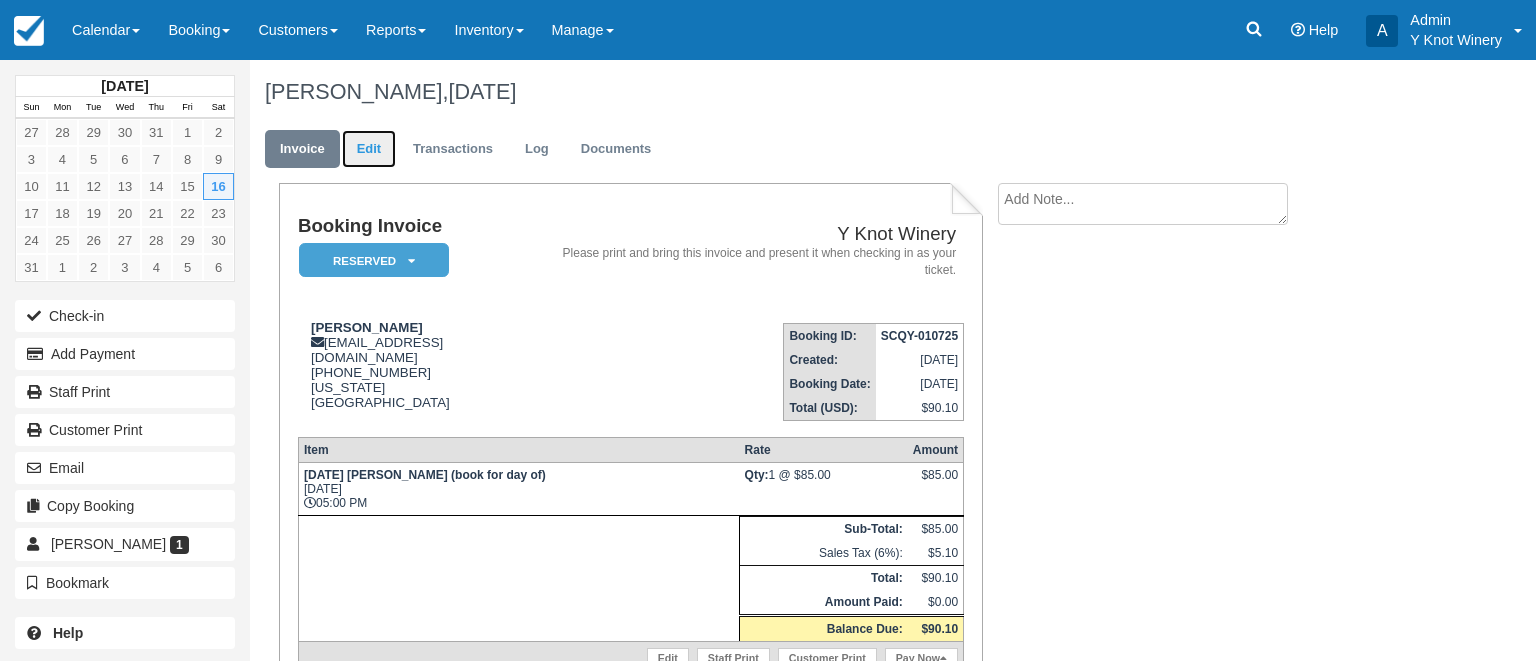 click on "Edit" at bounding box center [369, 149] 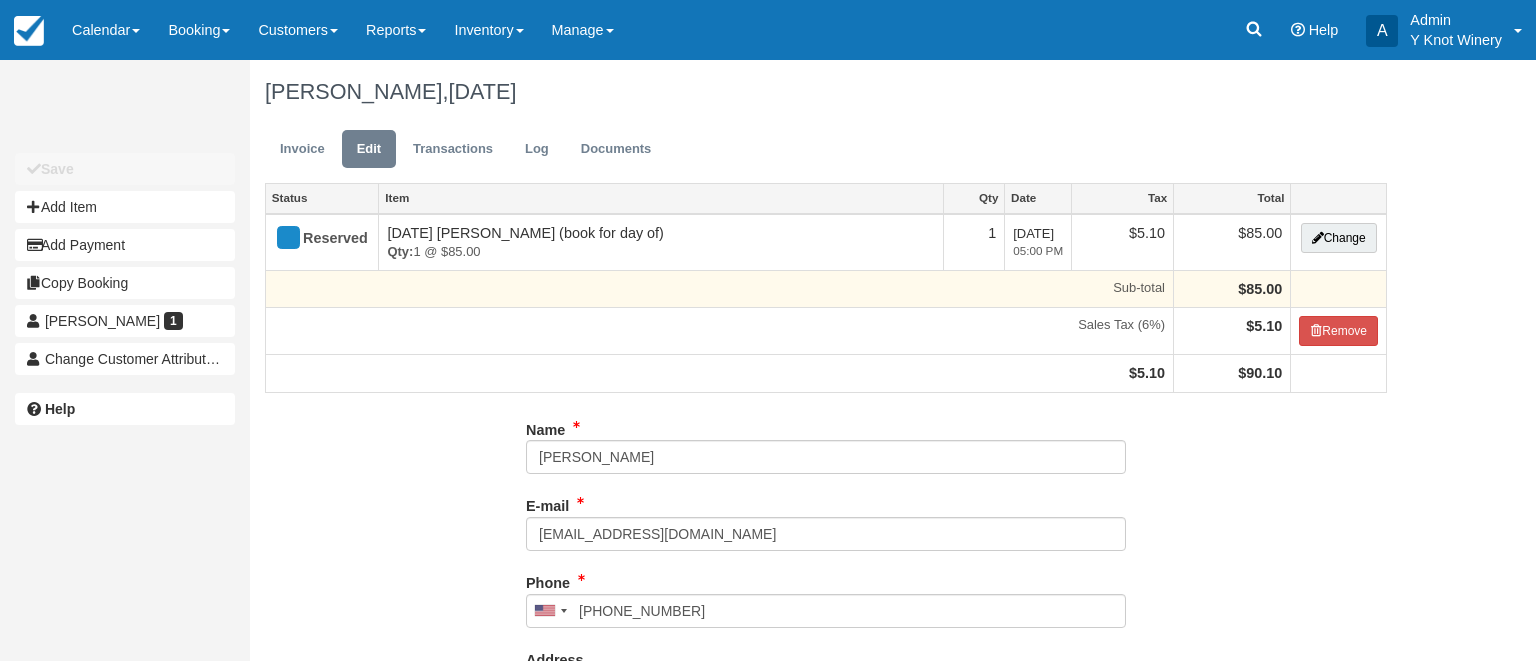 scroll, scrollTop: 0, scrollLeft: 0, axis: both 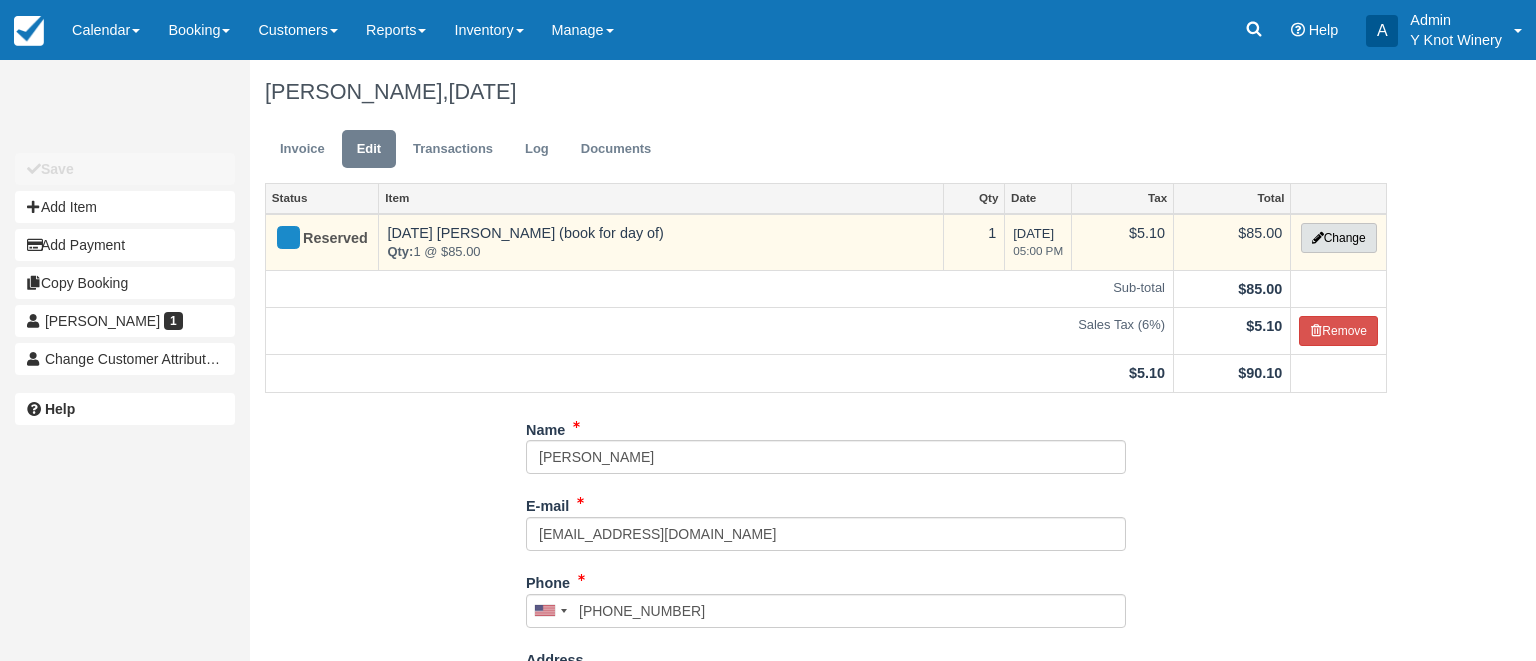 click on "Change" at bounding box center (1339, 238) 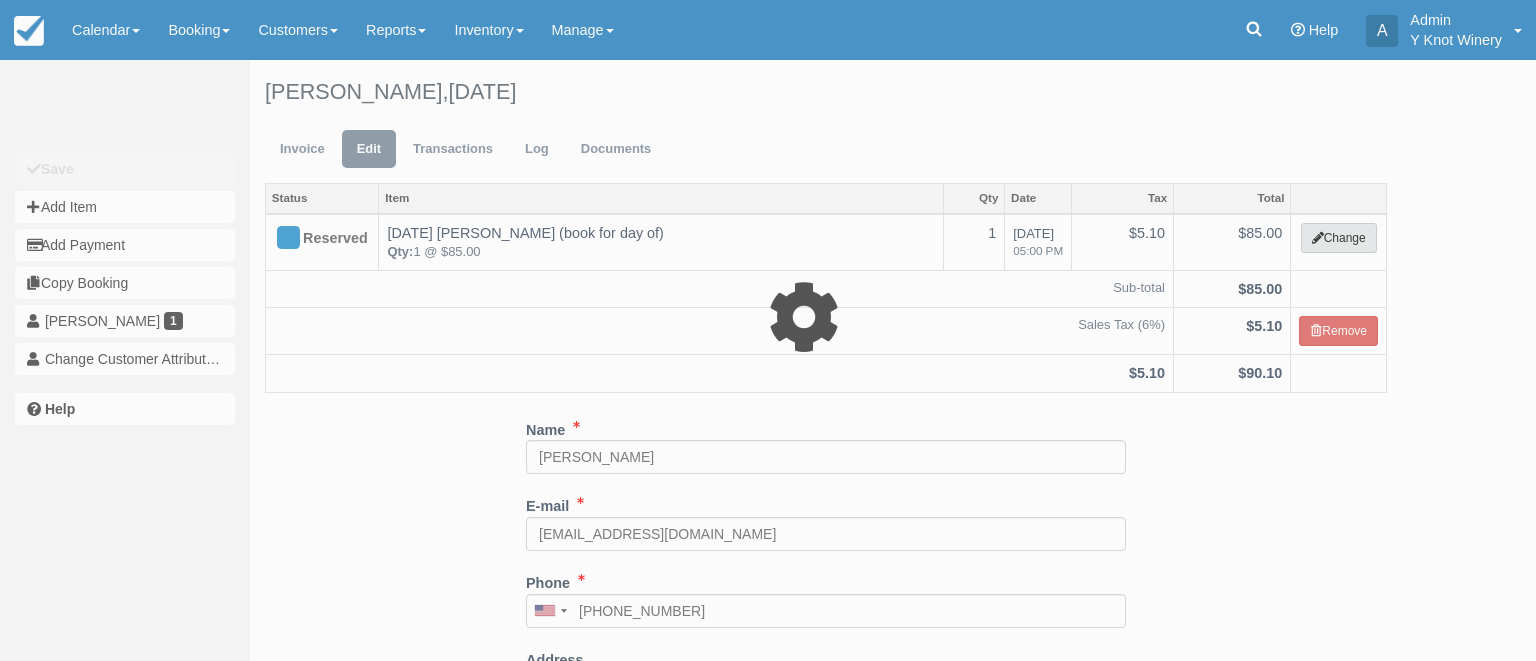 type on "85.00" 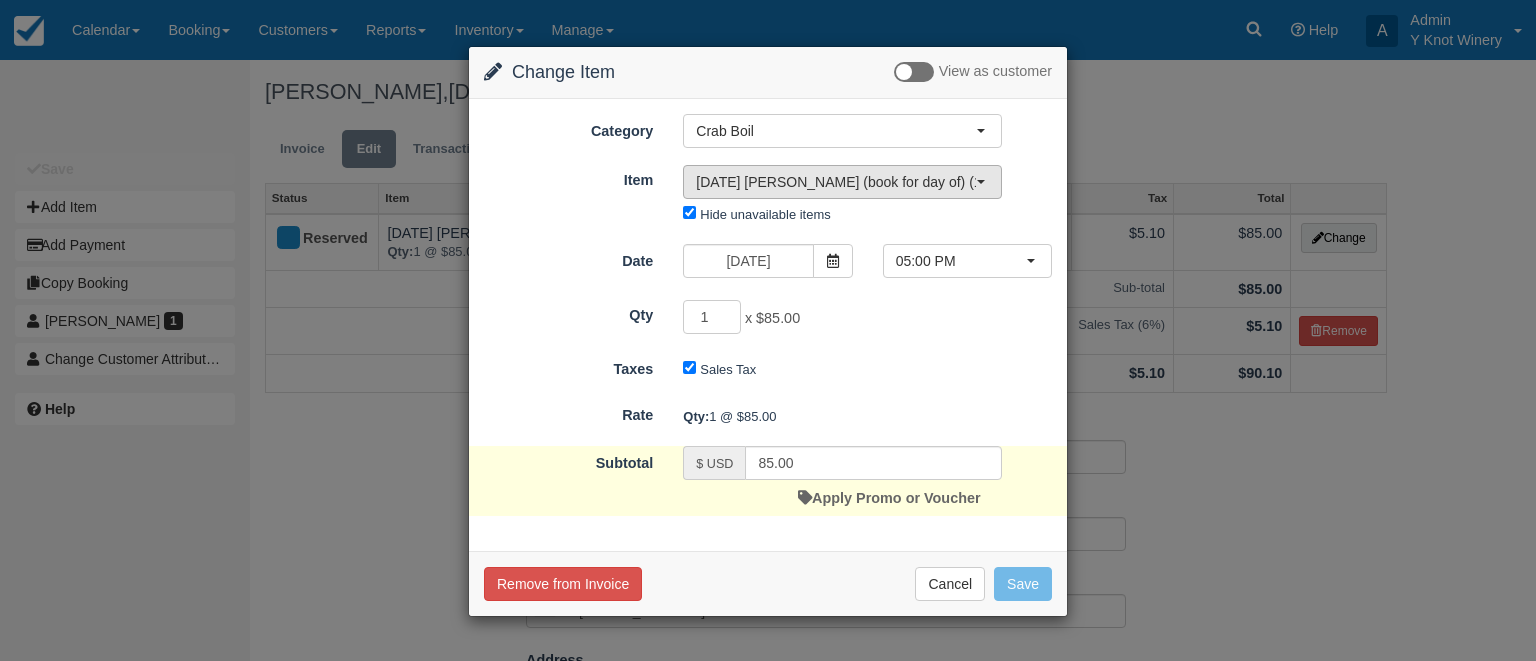 click at bounding box center (981, 182) 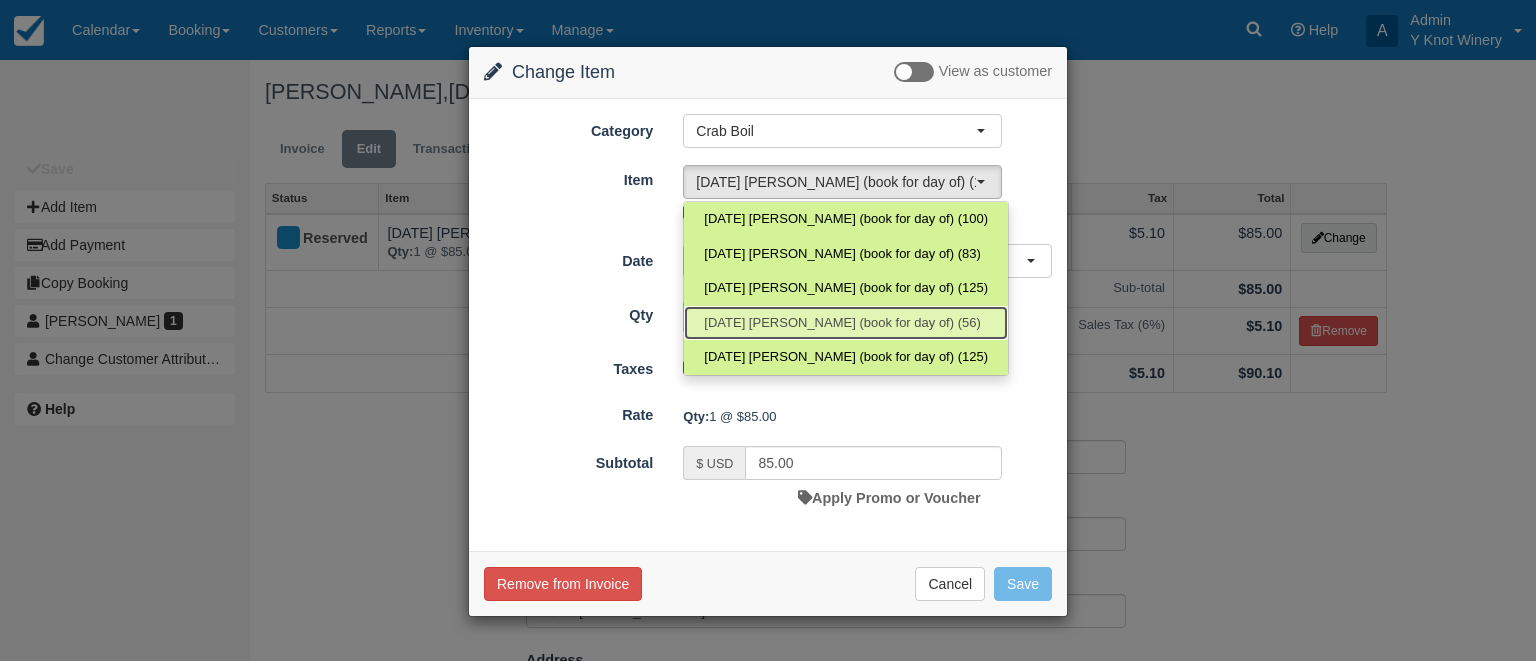 click on "[DATE] [PERSON_NAME] (book for day of) (56)" at bounding box center (842, 323) 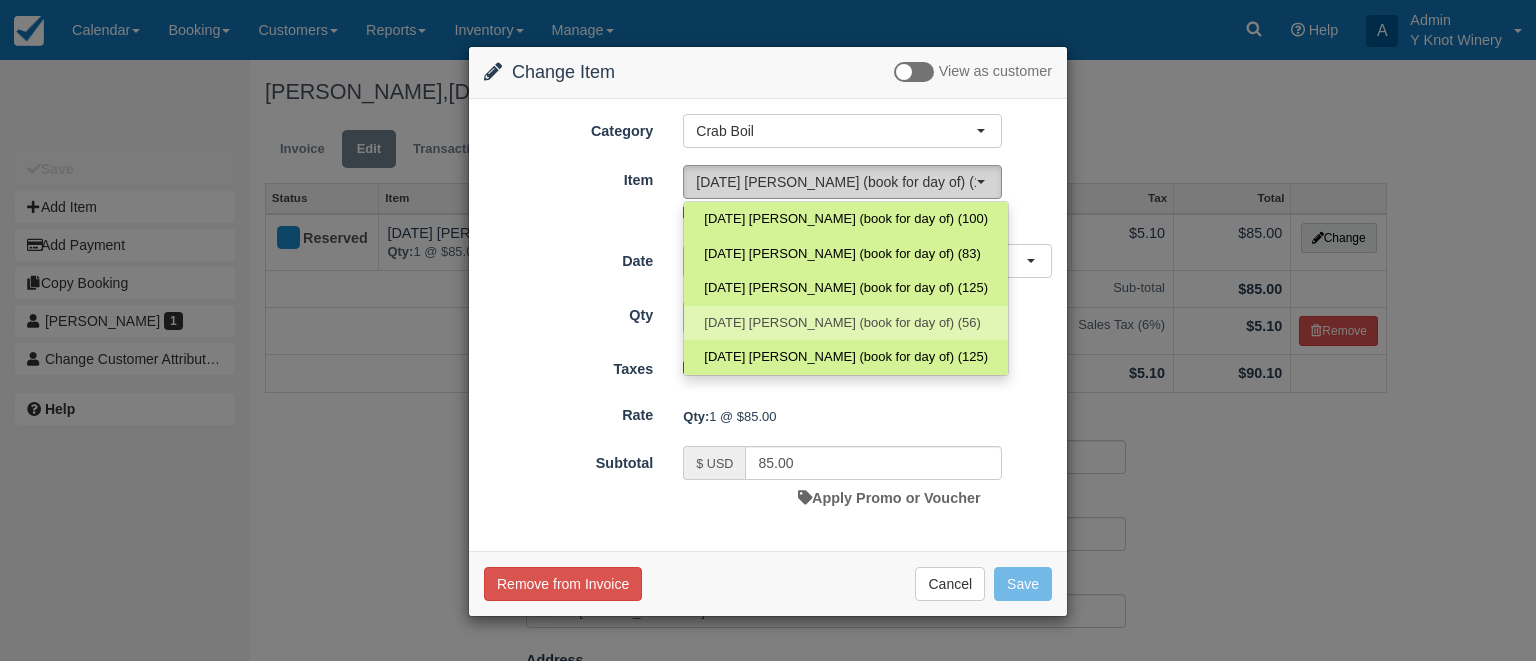 select on "62" 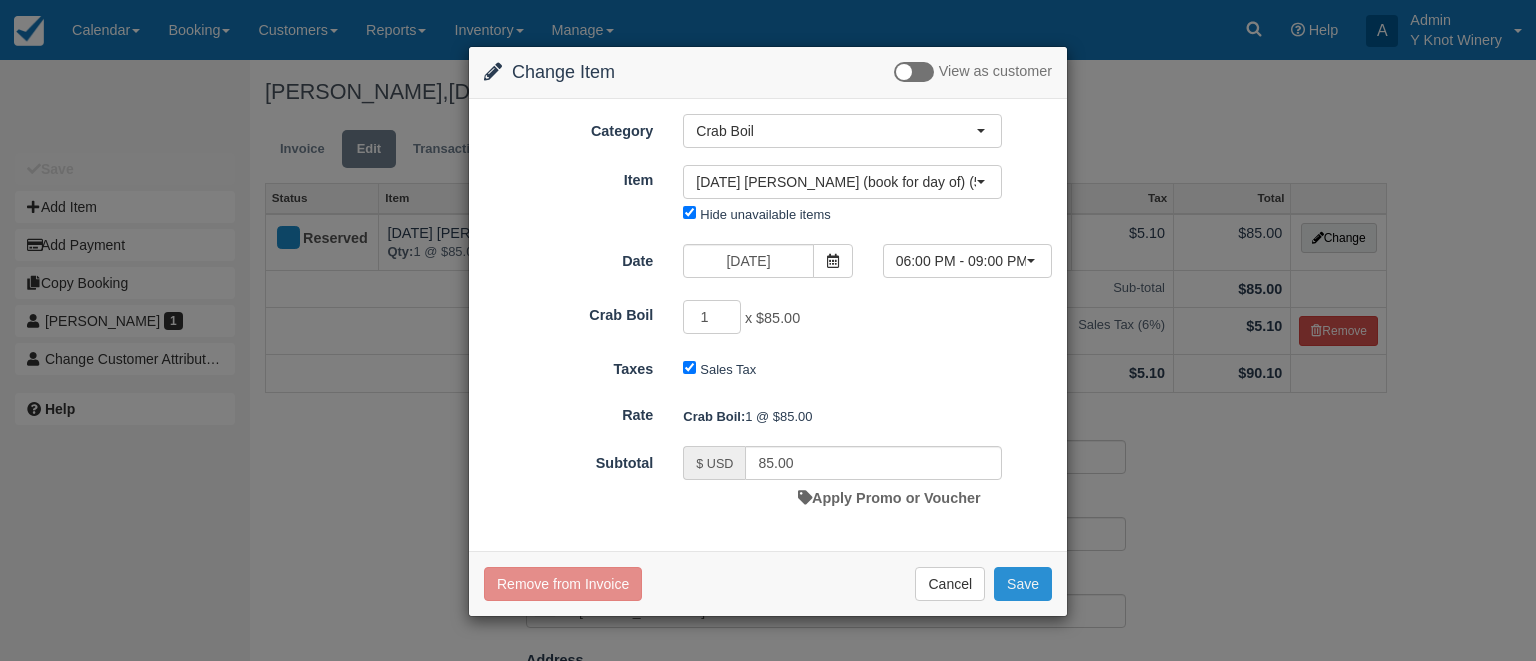 click on "Save" at bounding box center [1023, 584] 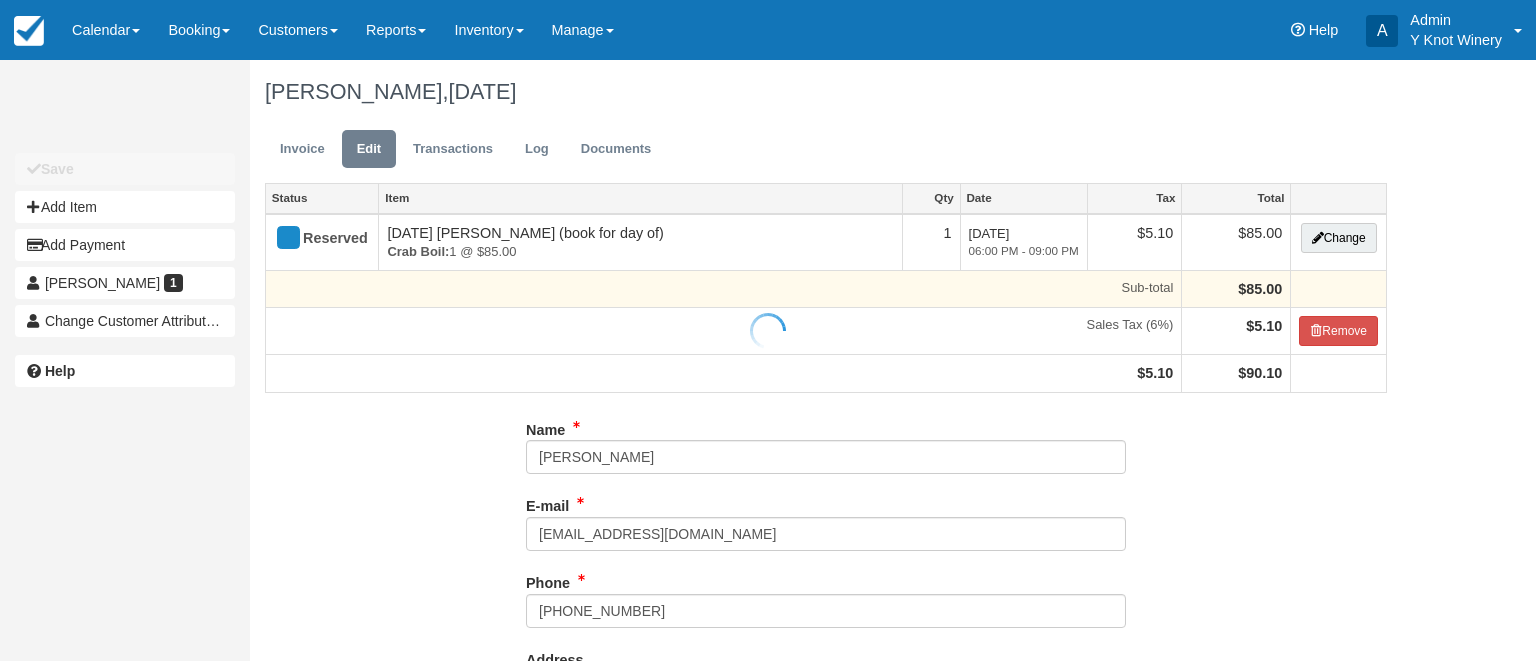 scroll, scrollTop: 0, scrollLeft: 0, axis: both 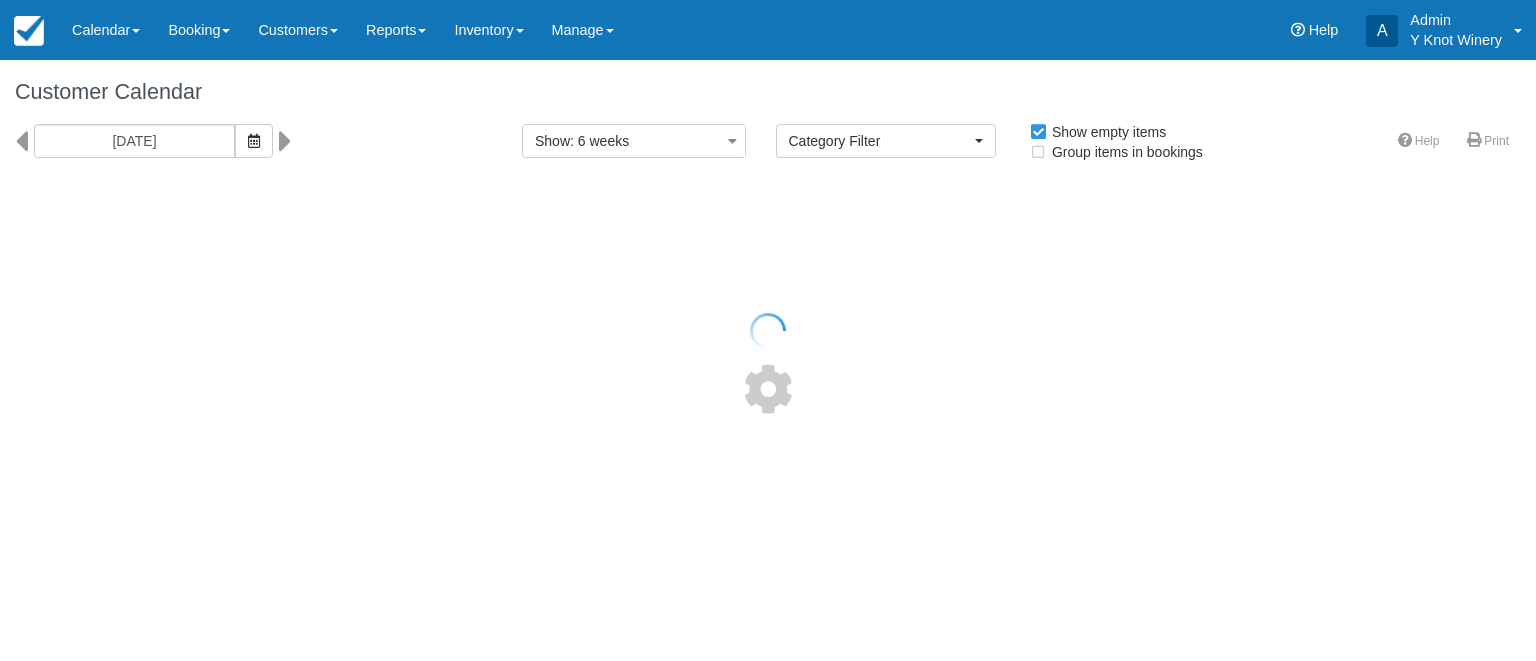 select 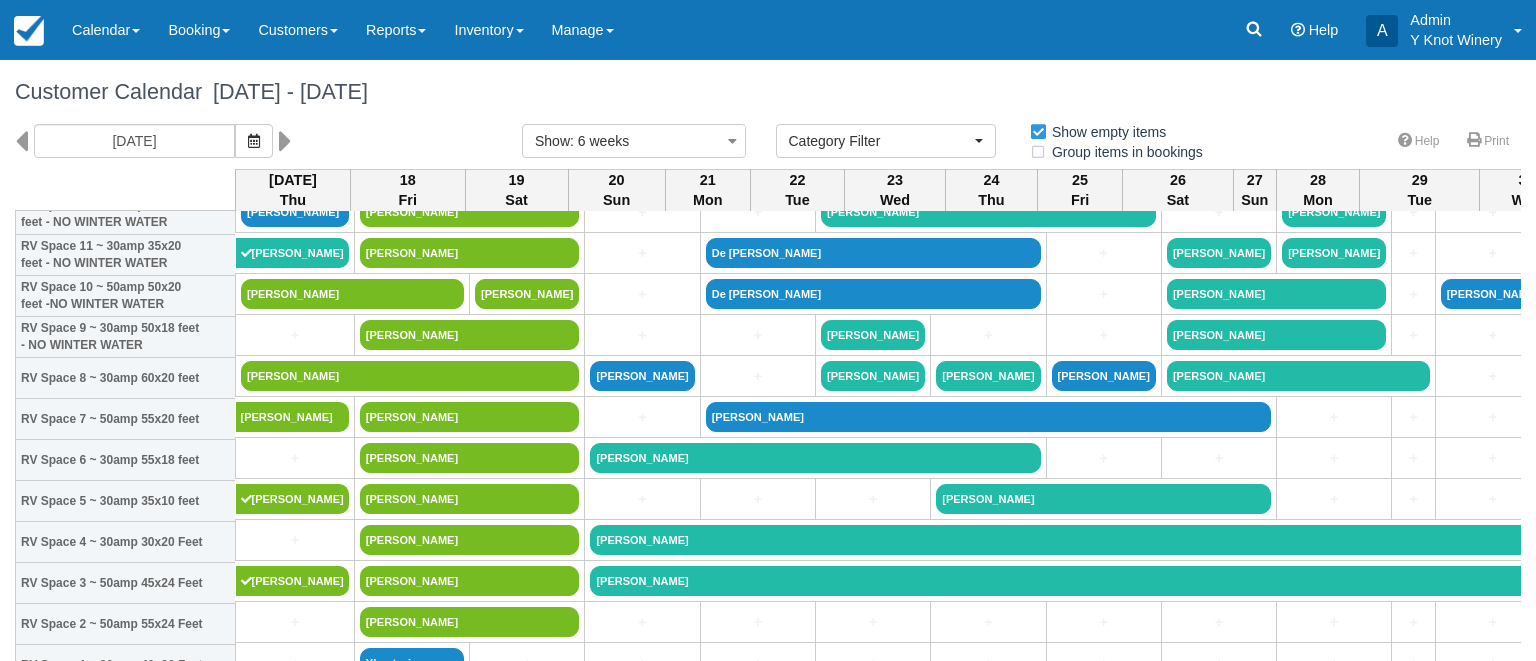 scroll, scrollTop: 363, scrollLeft: 0, axis: vertical 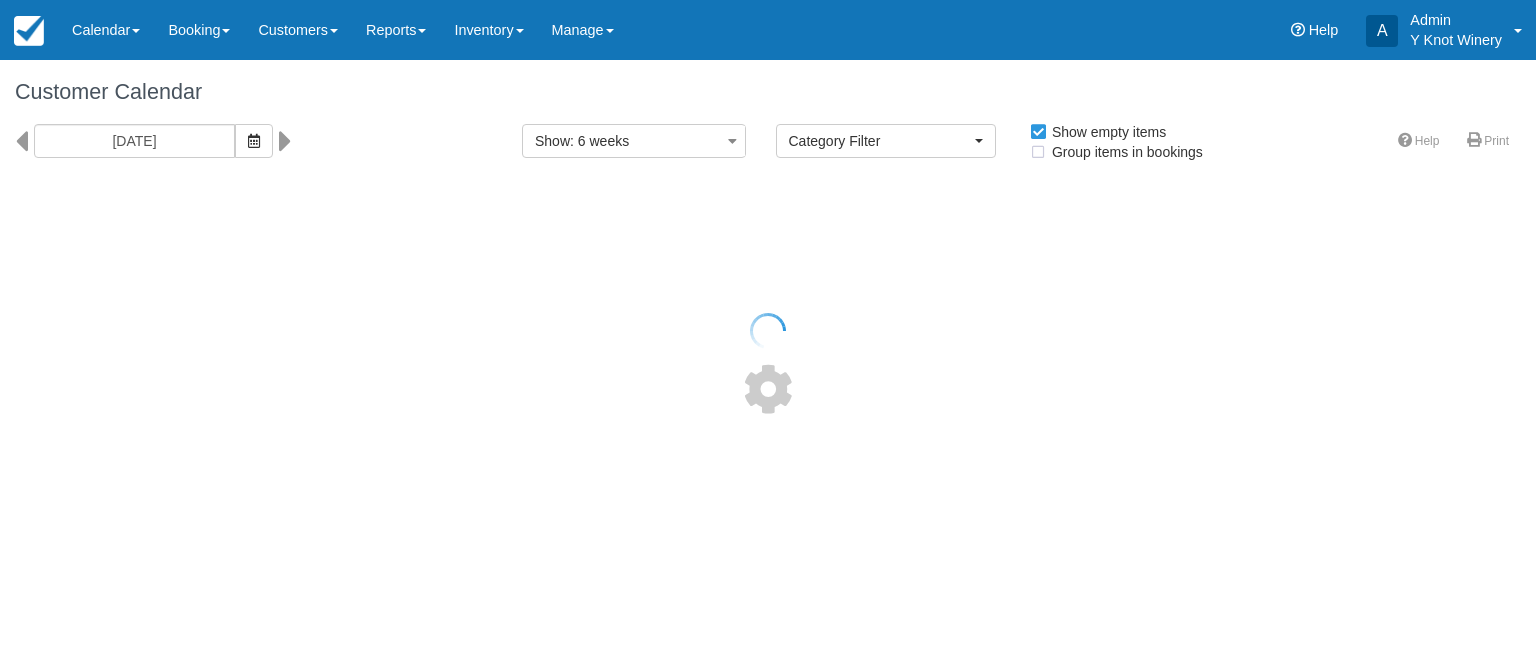 select 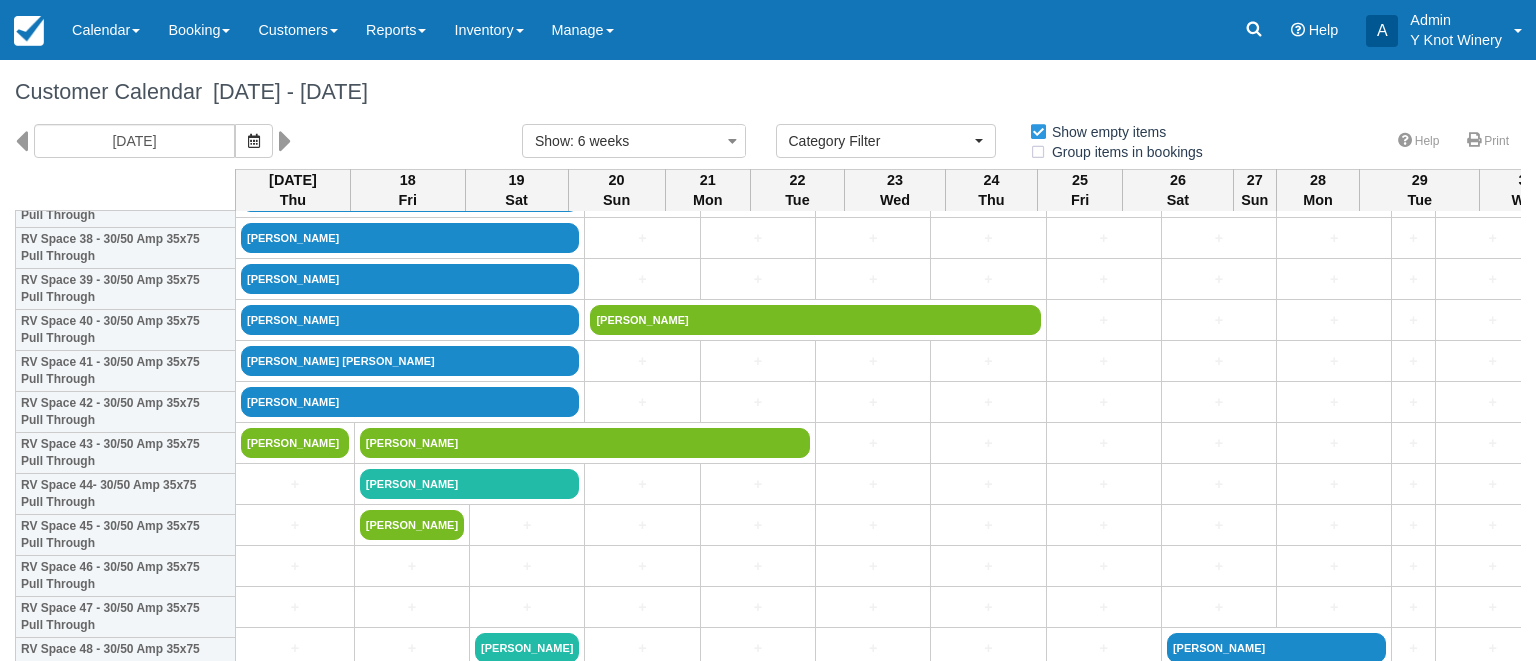 scroll, scrollTop: 1731, scrollLeft: 0, axis: vertical 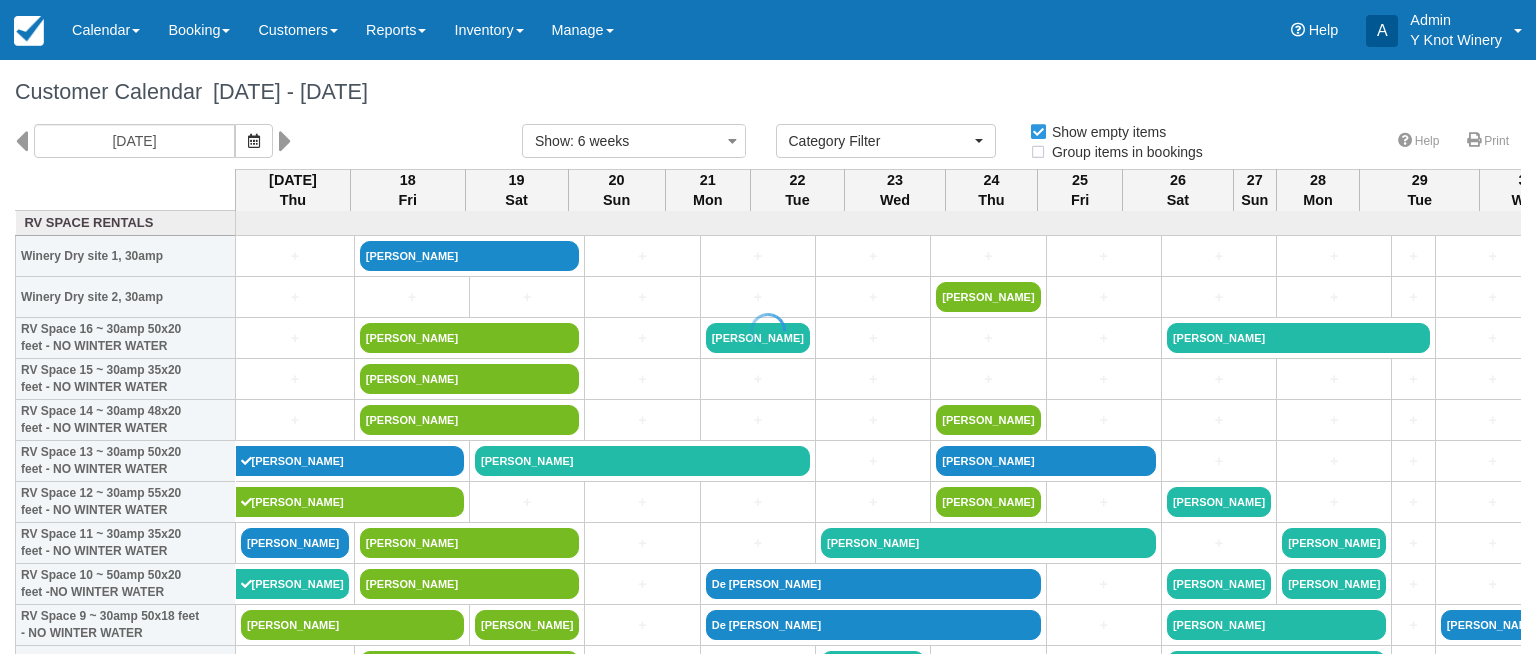select 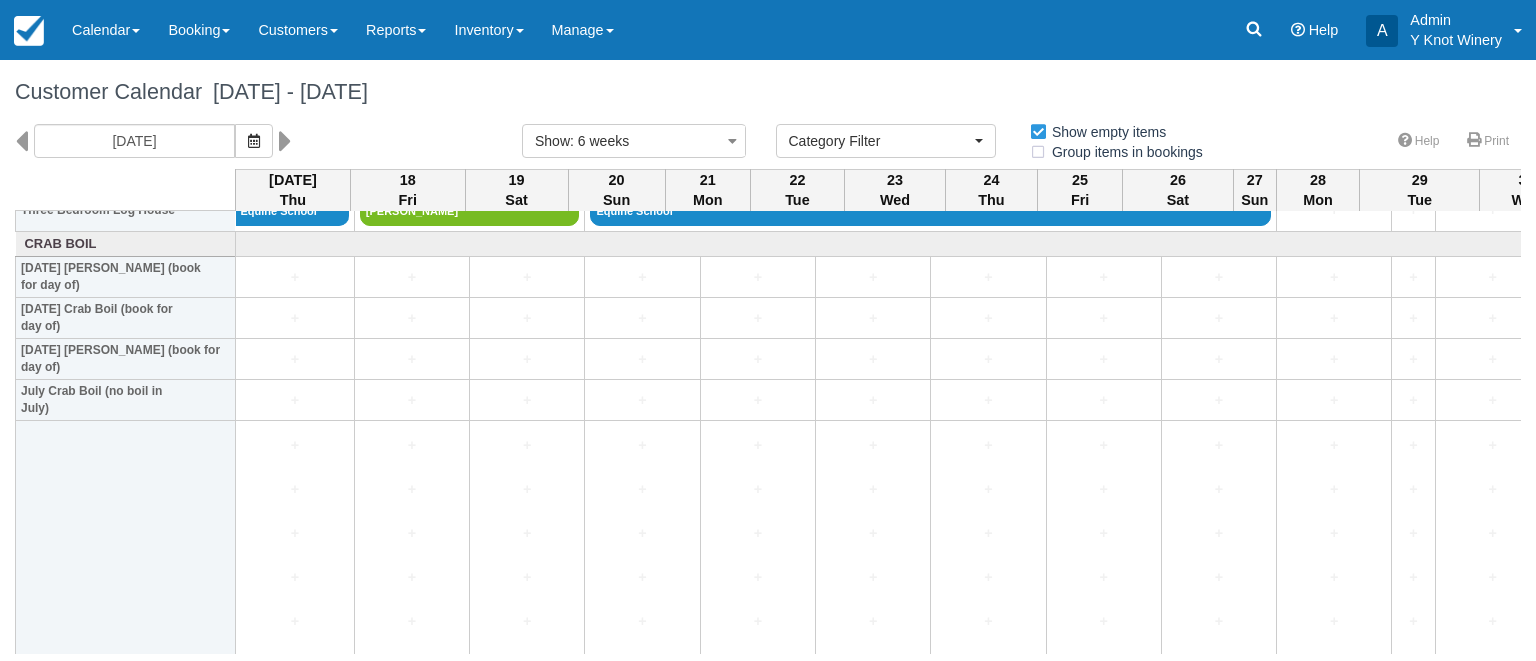 scroll, scrollTop: 2580, scrollLeft: 0, axis: vertical 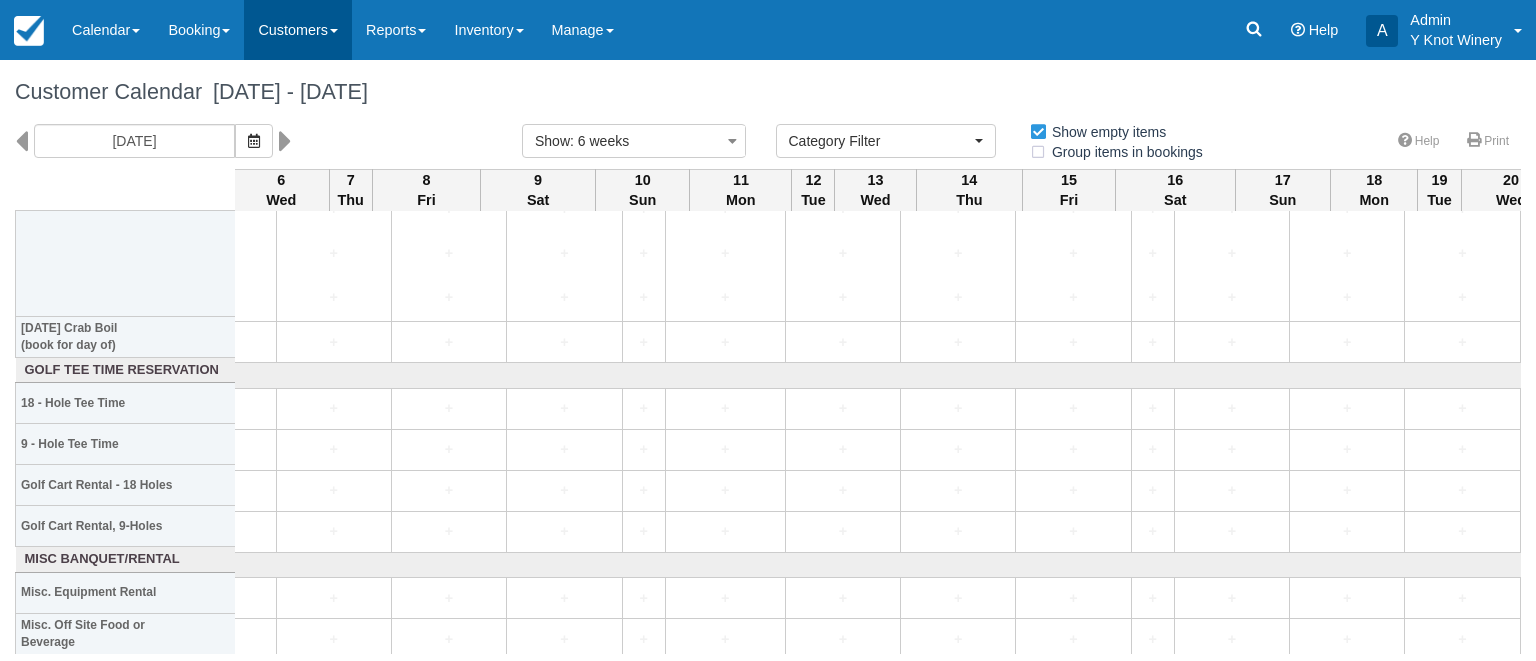 click on "Customers" at bounding box center [298, 30] 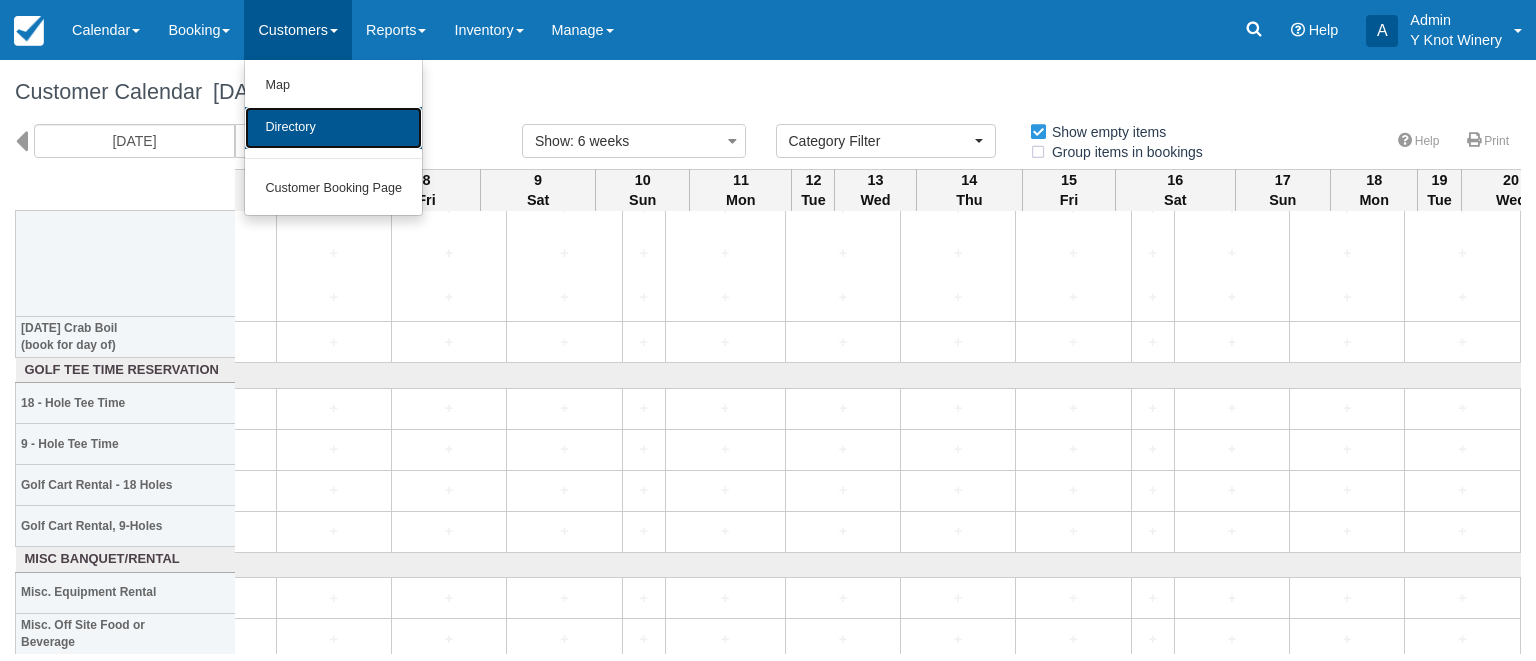 click on "Directory" at bounding box center [333, 128] 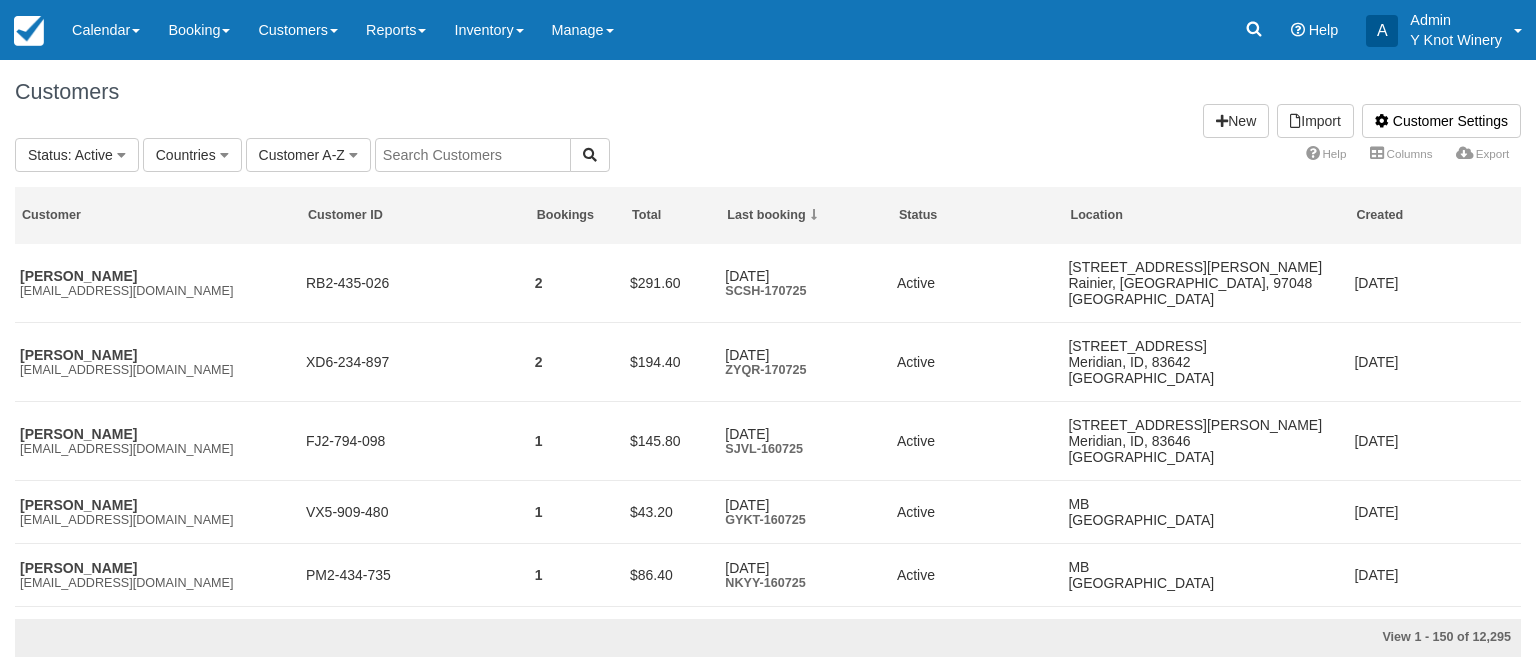 scroll, scrollTop: 0, scrollLeft: 0, axis: both 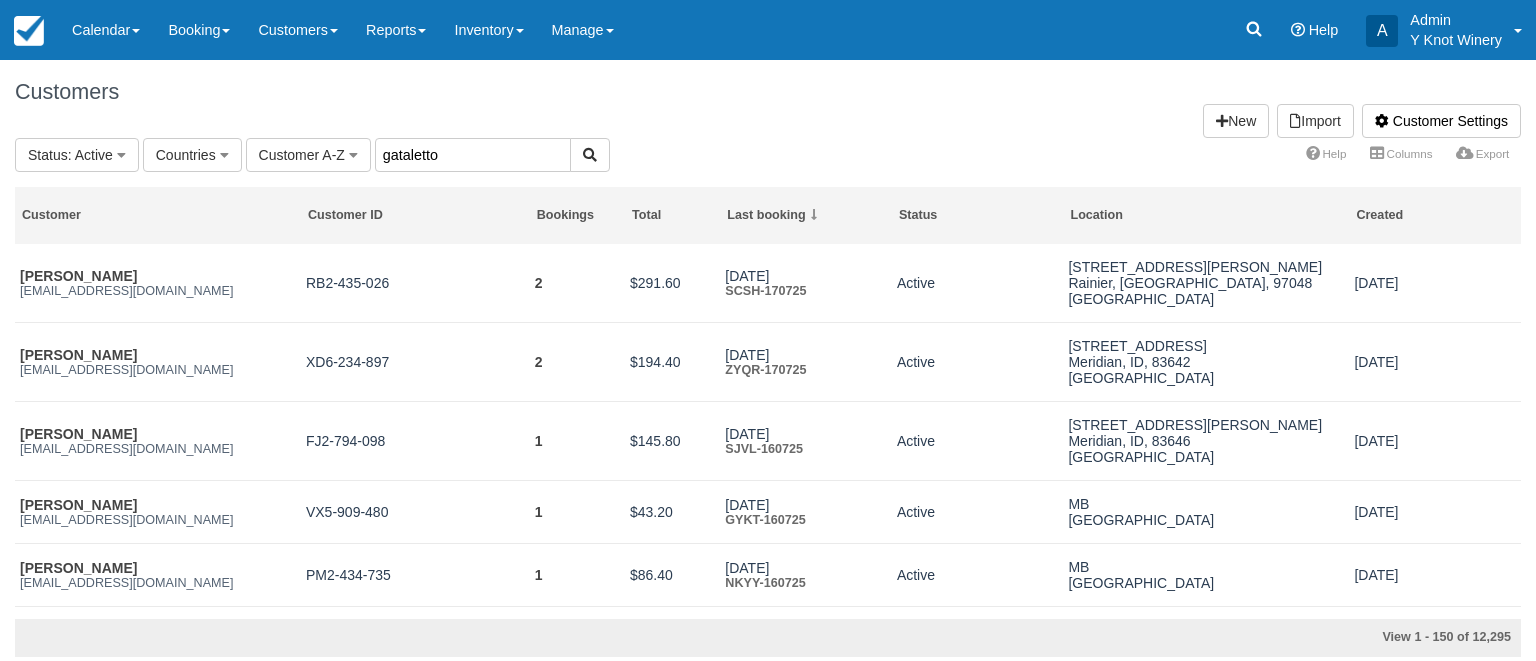 type on "gataletto" 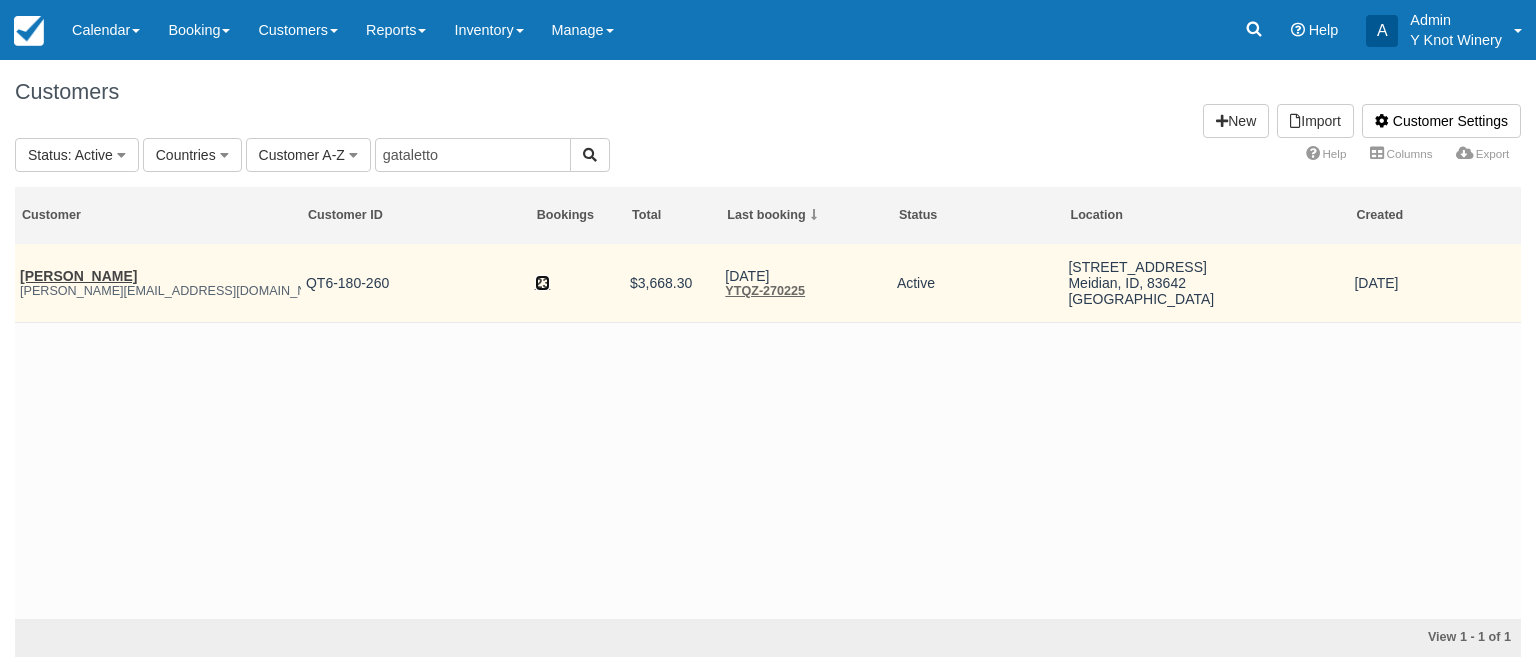 click on "23" at bounding box center [543, 283] 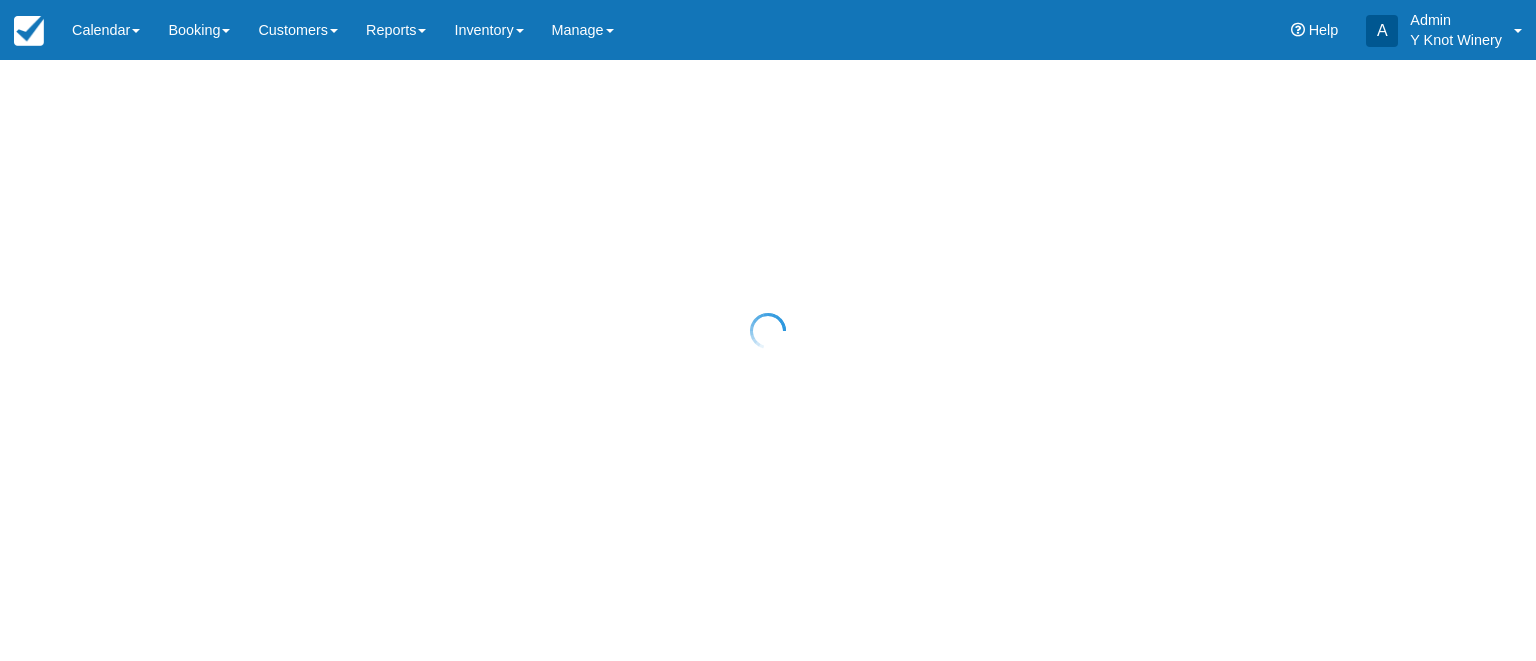 scroll, scrollTop: 0, scrollLeft: 0, axis: both 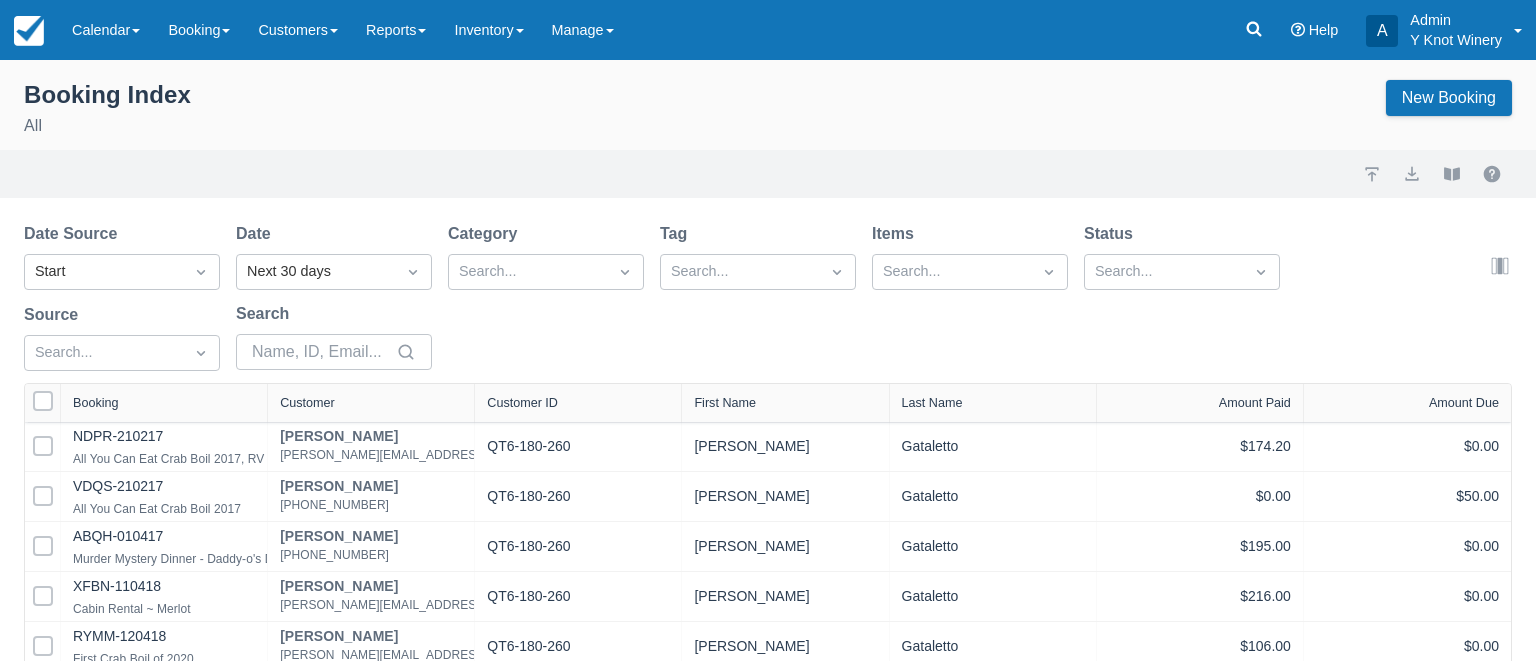 select on "25" 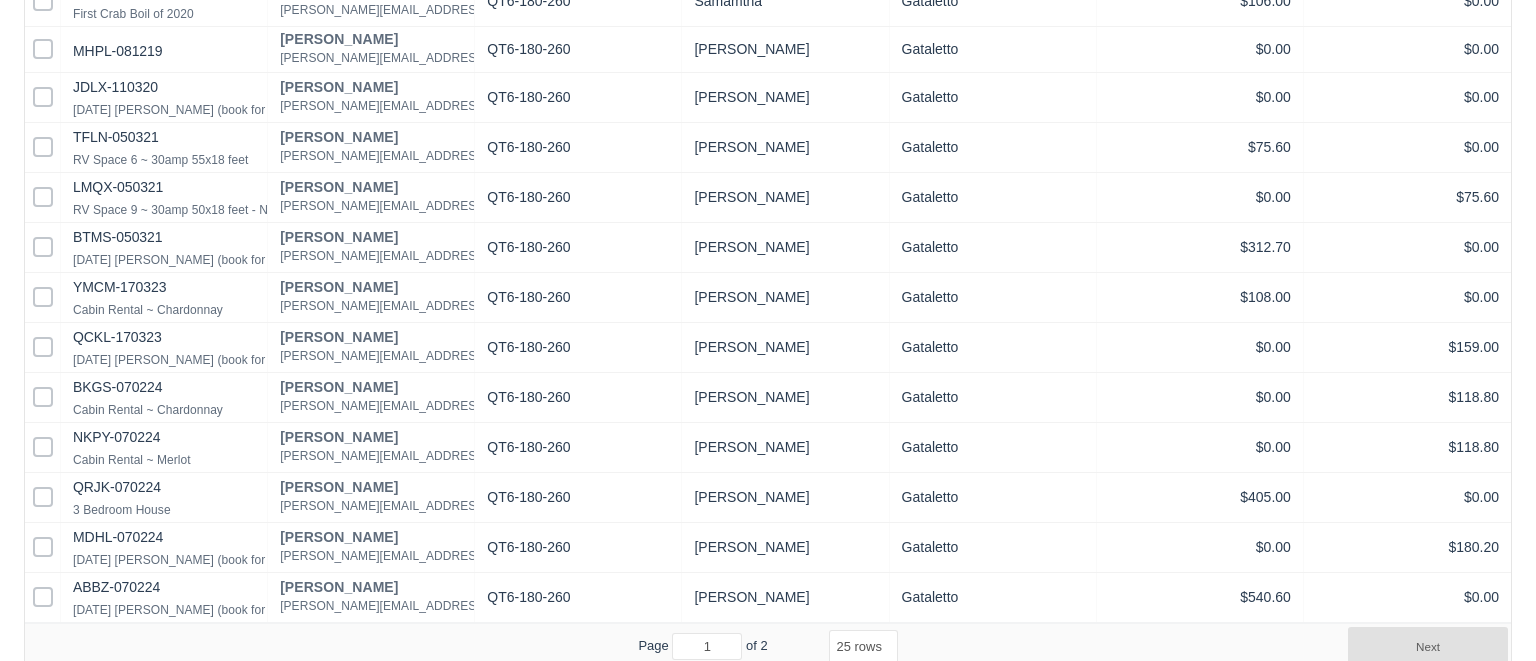 scroll, scrollTop: 1049, scrollLeft: 0, axis: vertical 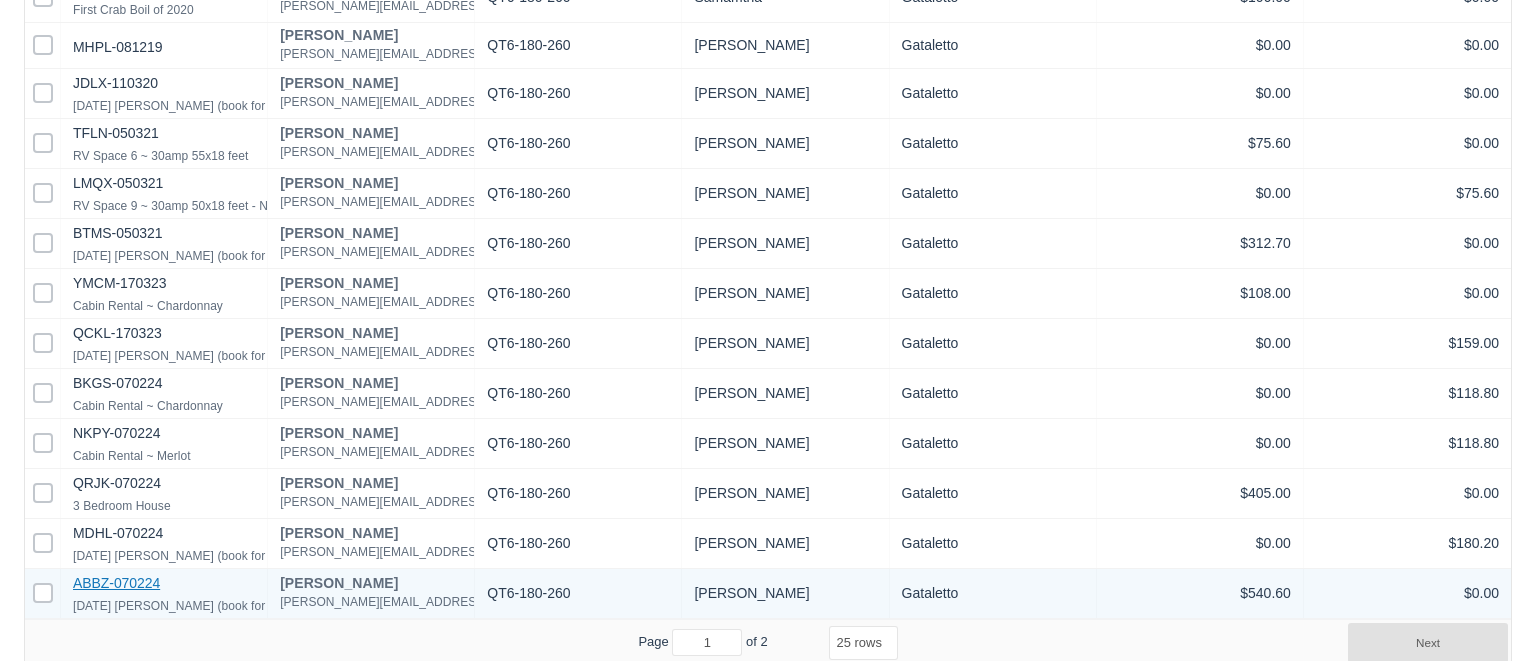 click on "ABBZ-070224" at bounding box center [116, 583] 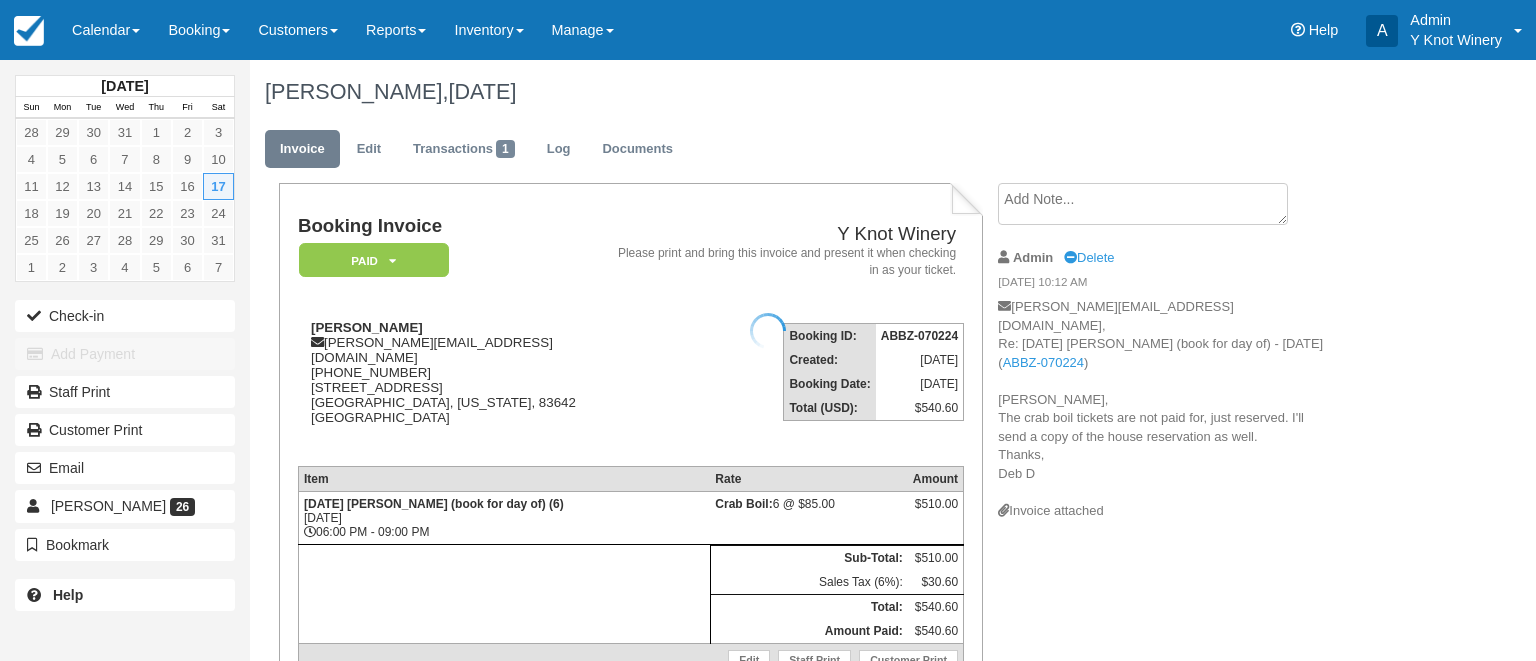 scroll, scrollTop: 0, scrollLeft: 0, axis: both 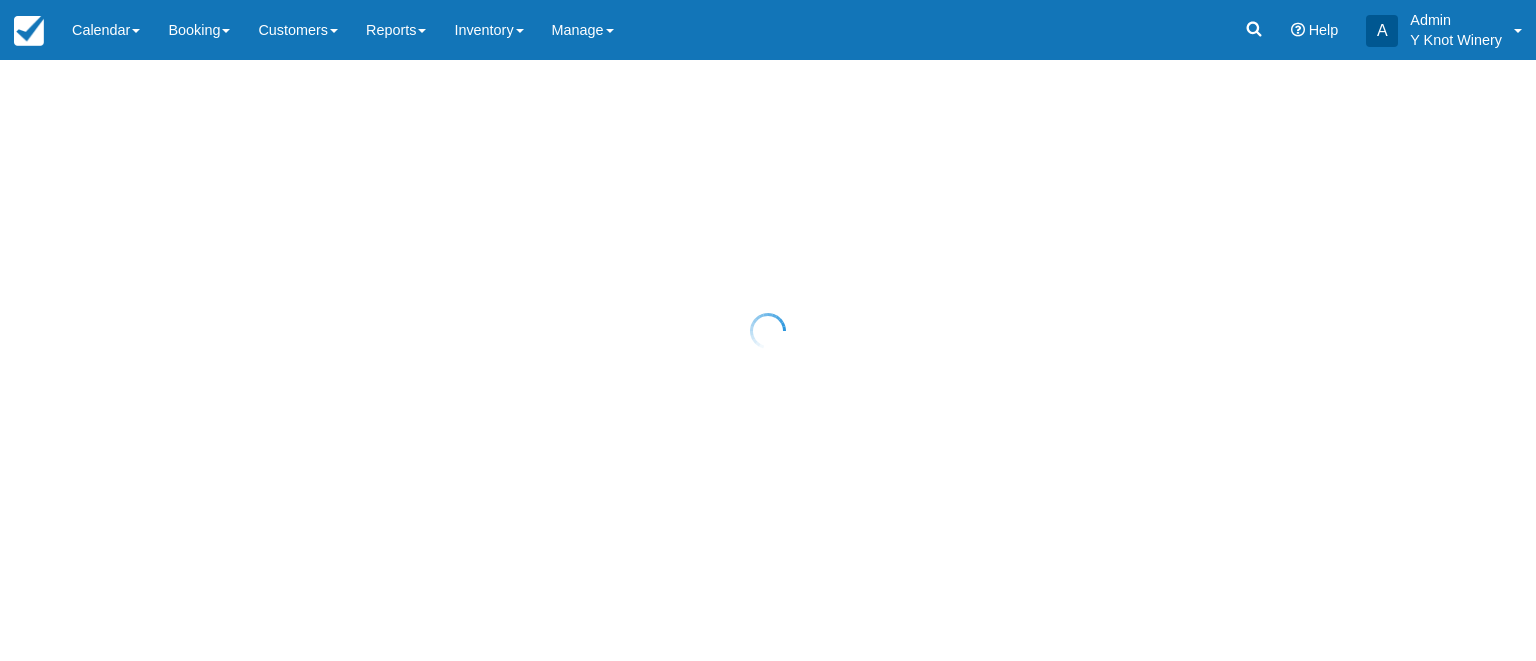select on "25" 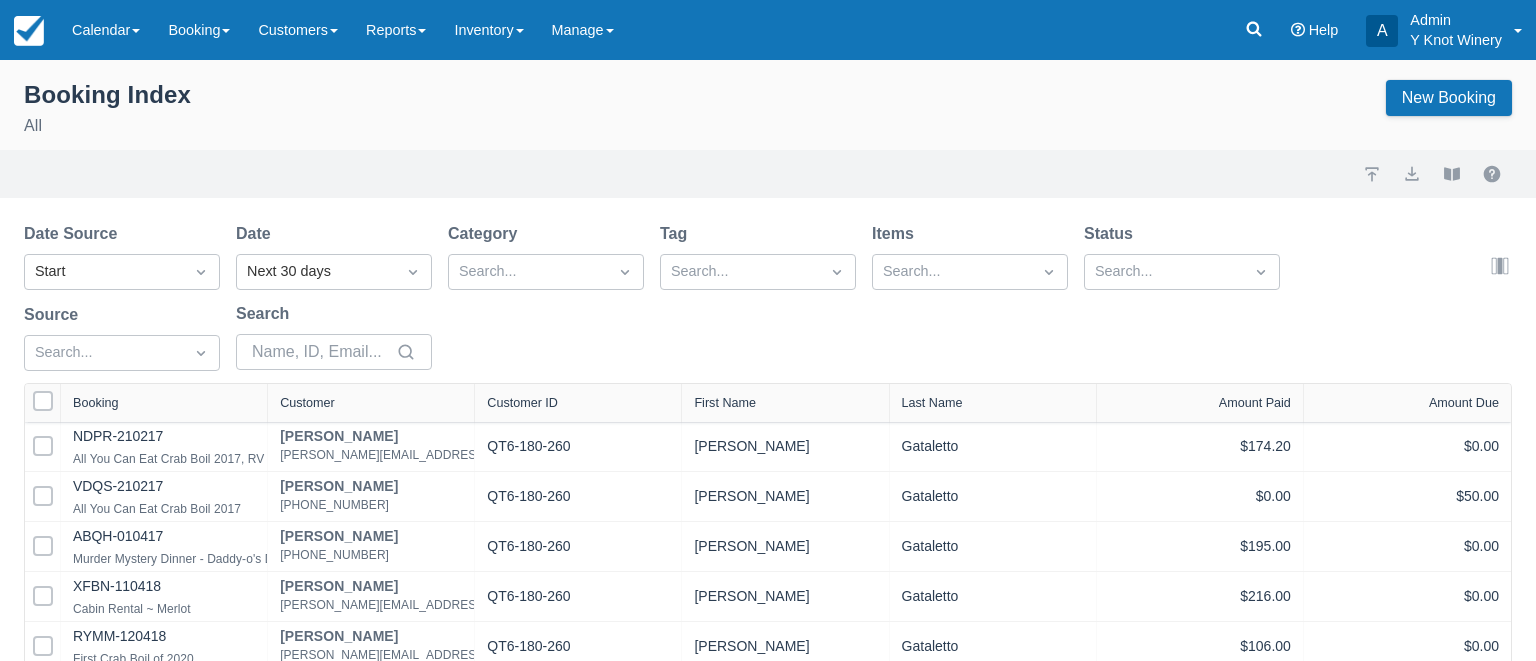 select on "25" 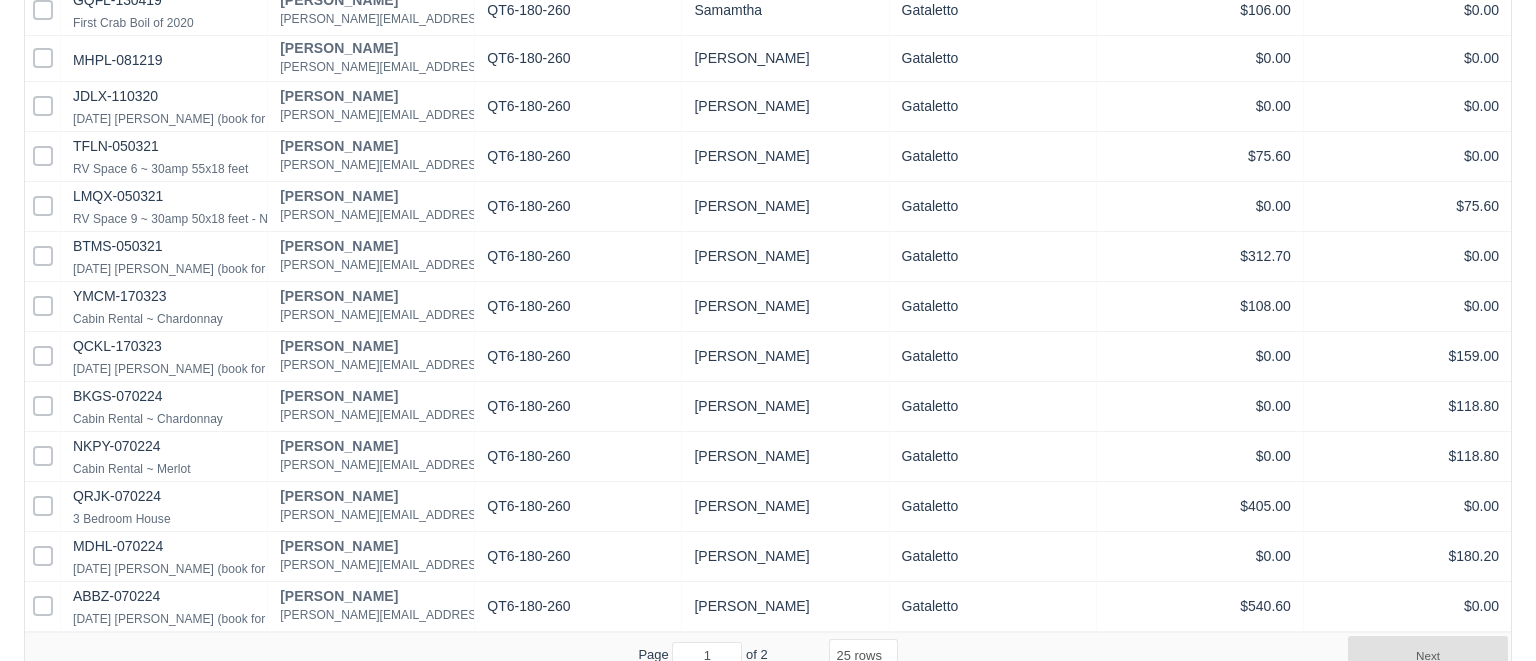 scroll, scrollTop: 1049, scrollLeft: 0, axis: vertical 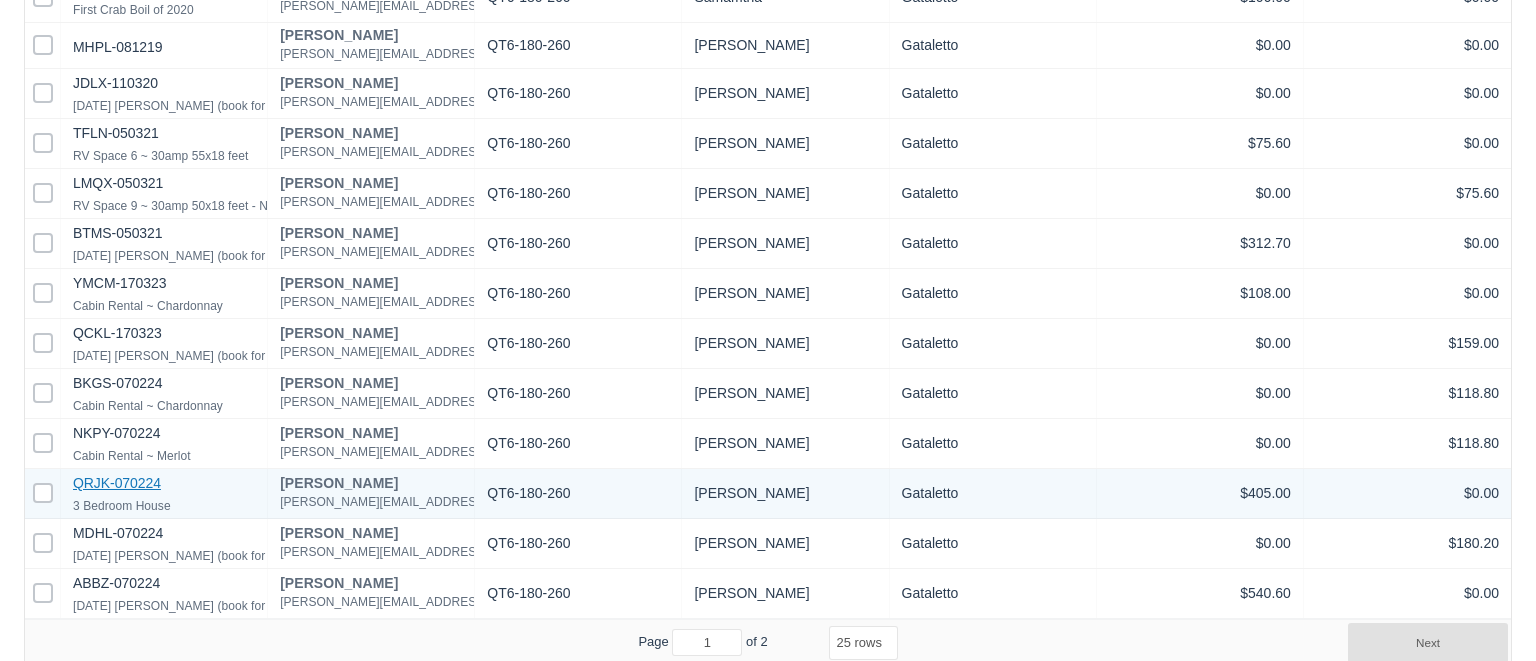 click on "QRJK-070224" at bounding box center (117, 483) 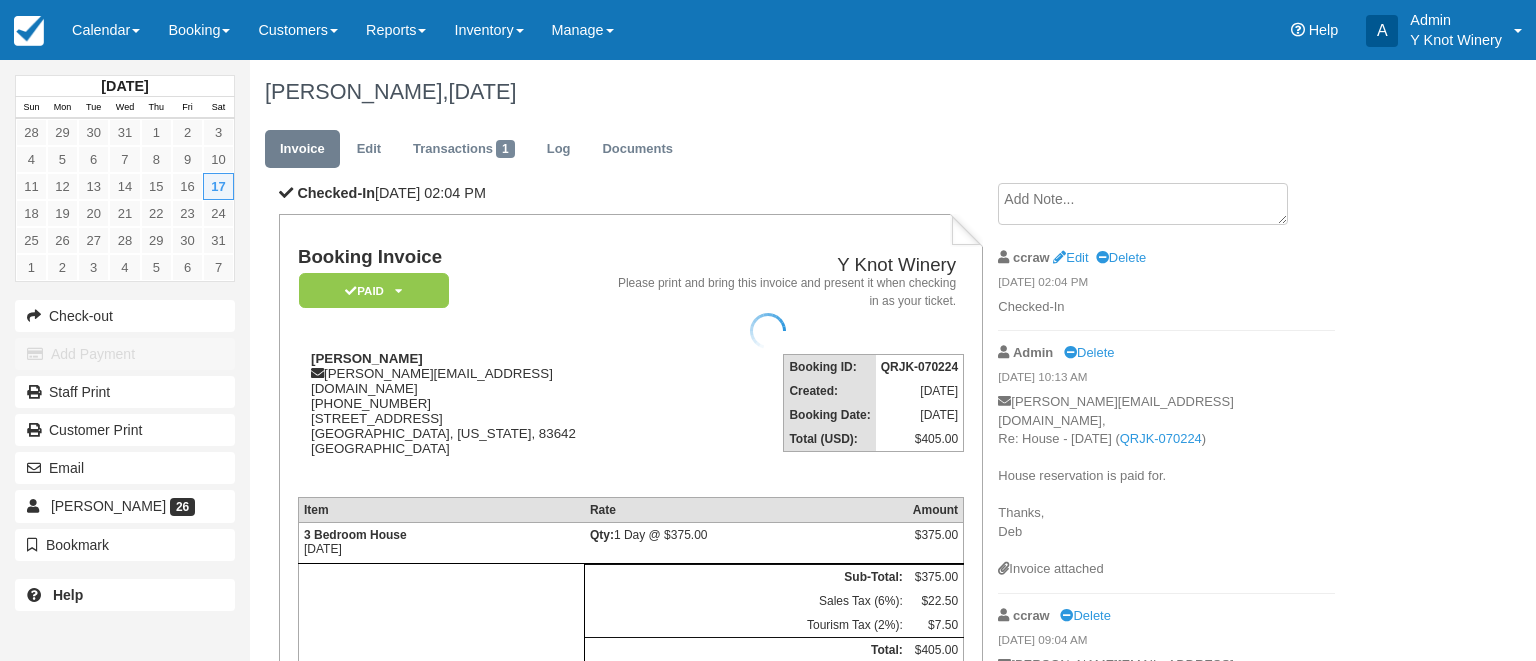 scroll, scrollTop: 0, scrollLeft: 0, axis: both 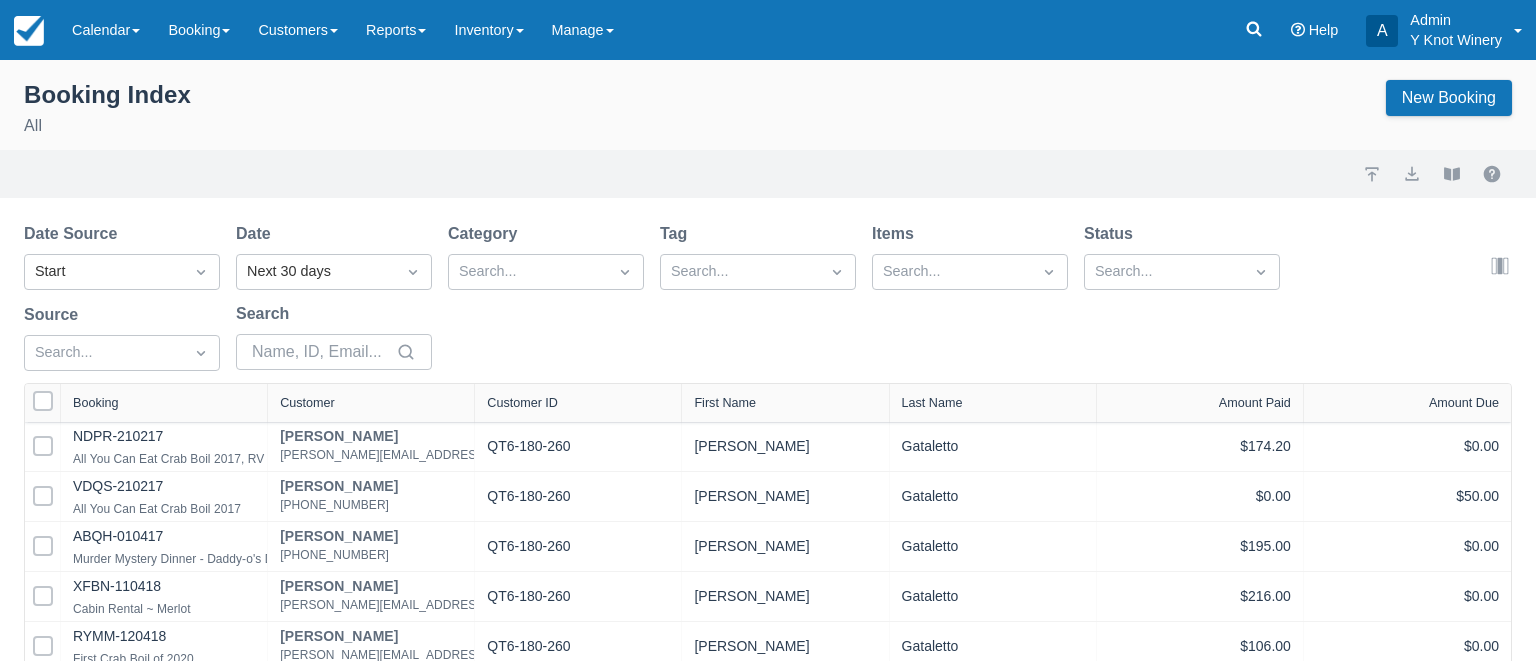 select on "25" 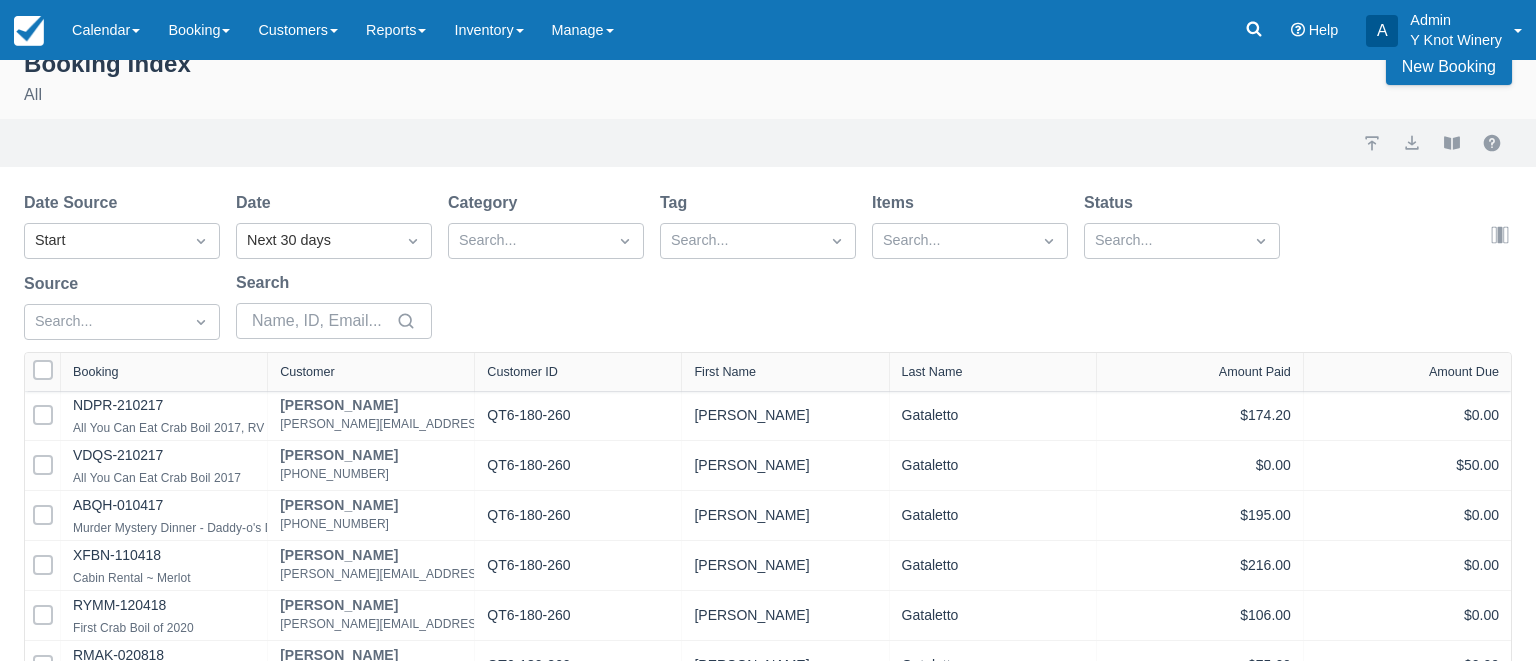 scroll, scrollTop: 23, scrollLeft: 0, axis: vertical 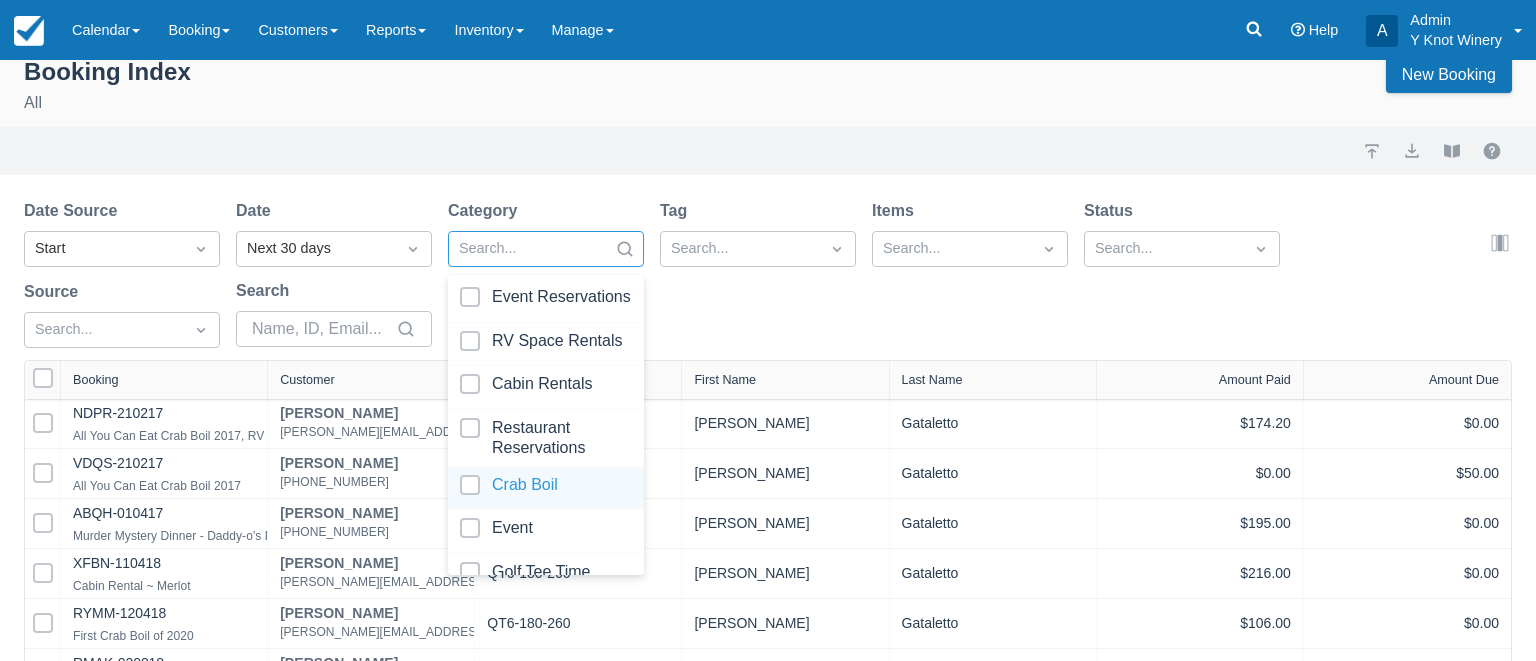 click at bounding box center [546, 488] 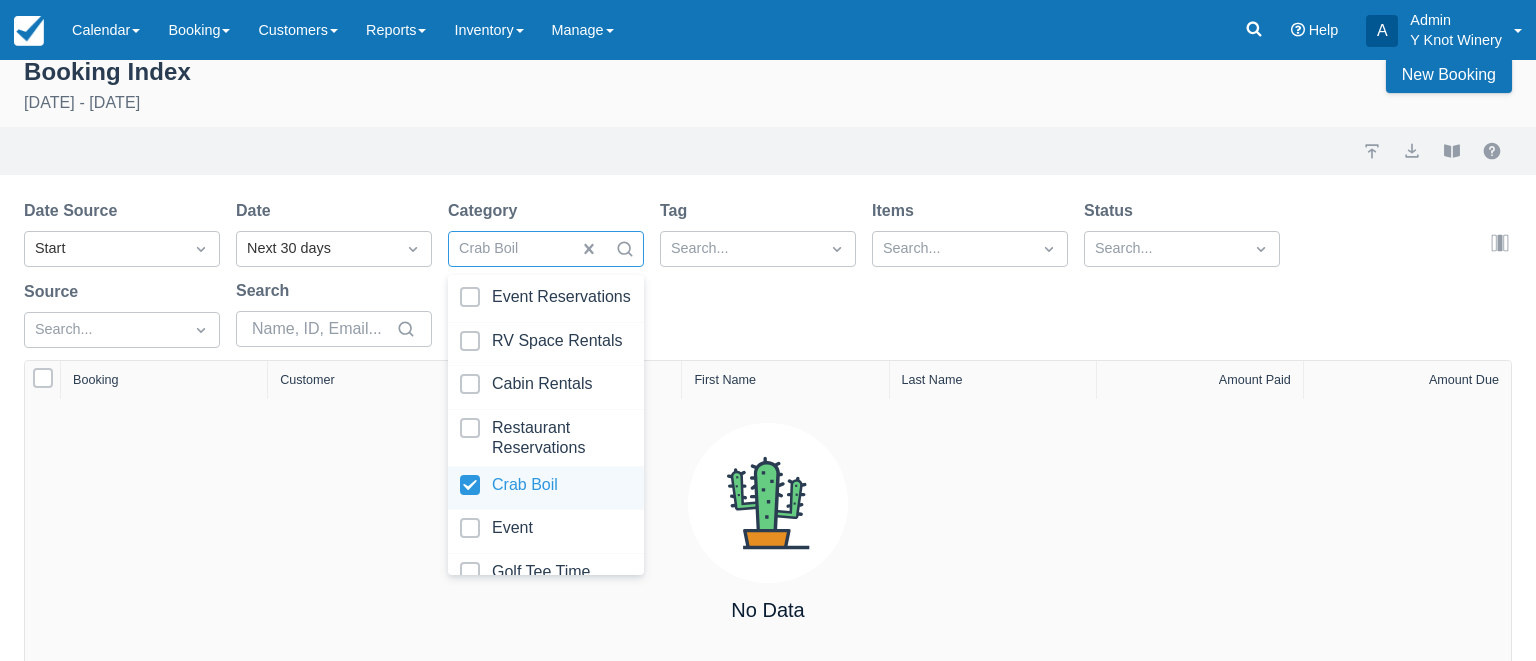 click at bounding box center [546, 488] 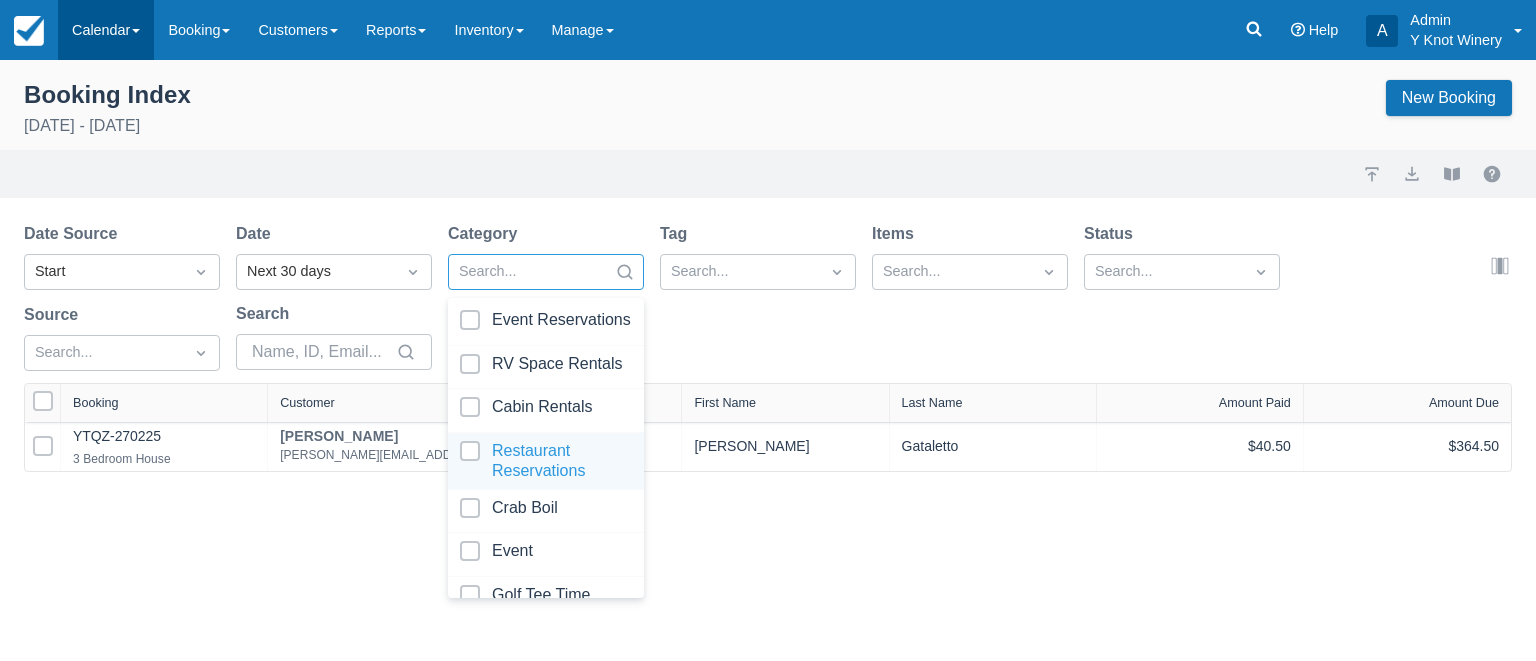 click on "Calendar" at bounding box center [106, 30] 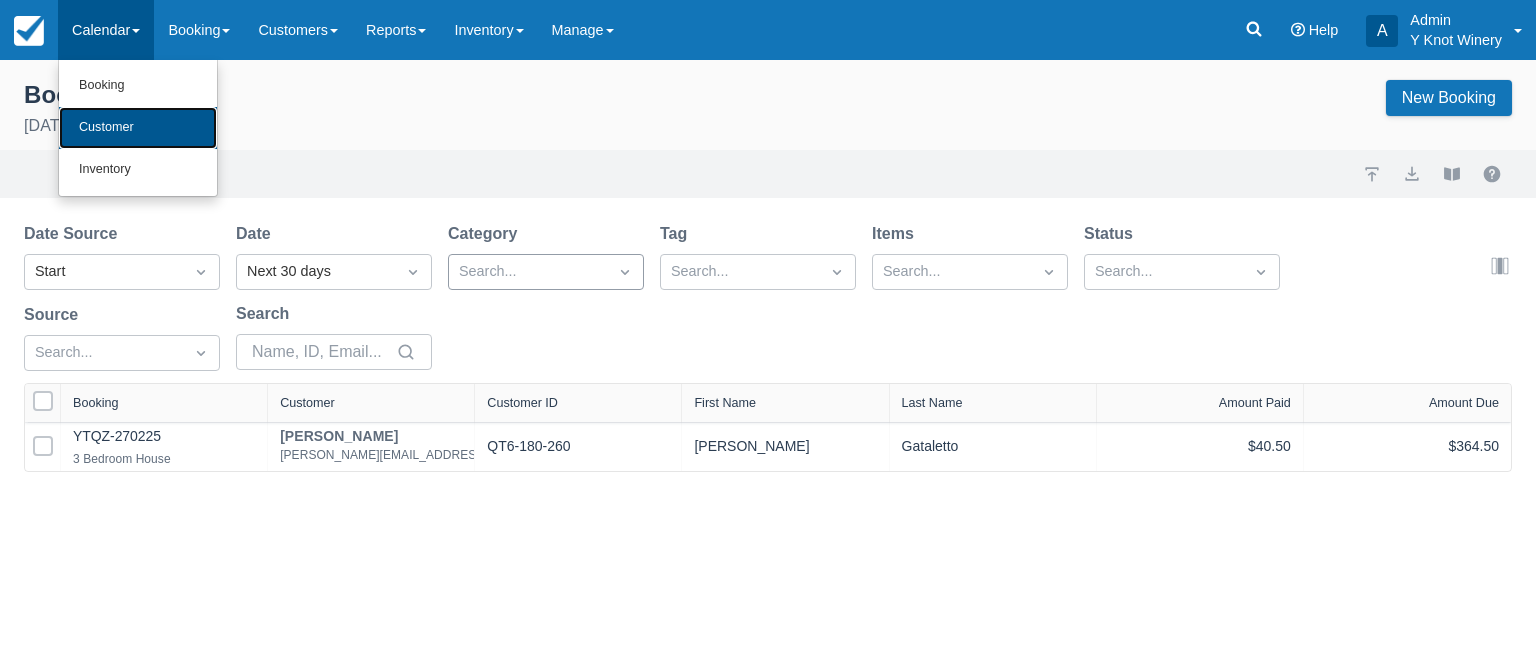 click on "Customer" at bounding box center (138, 128) 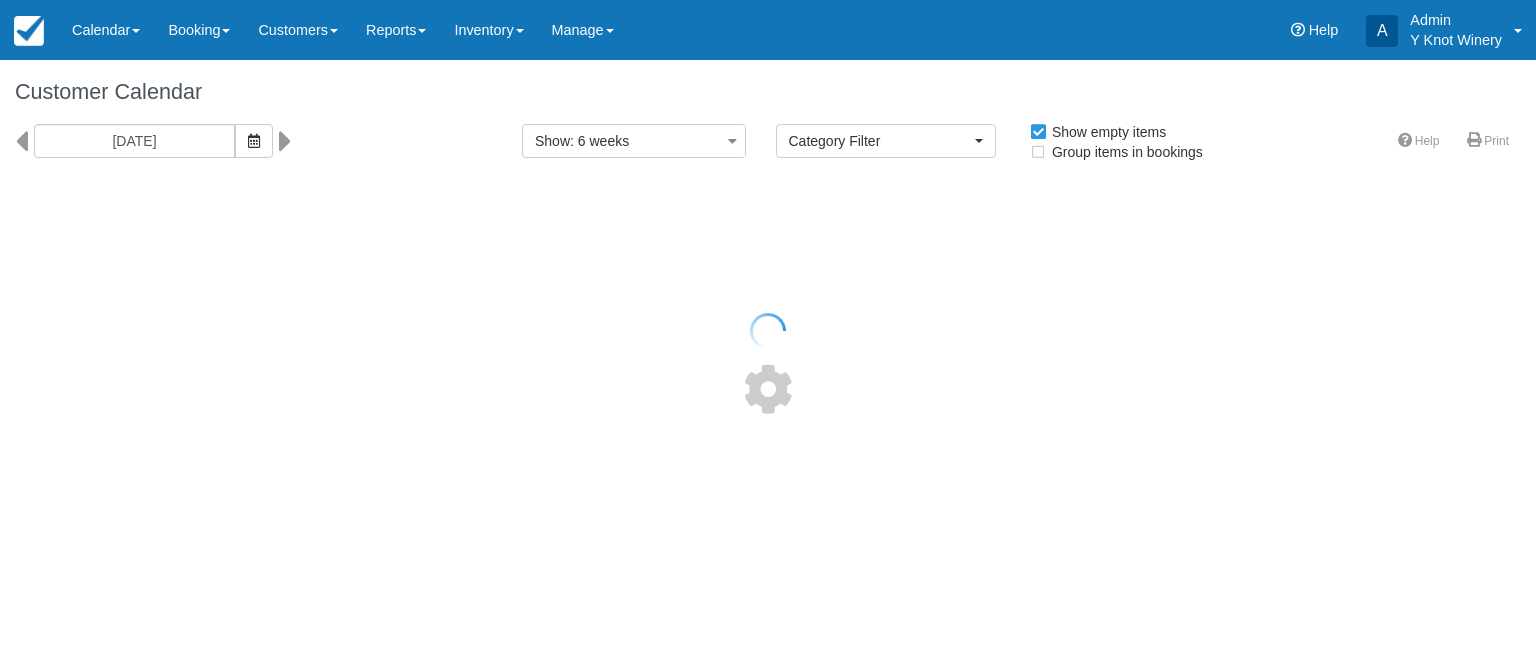 select 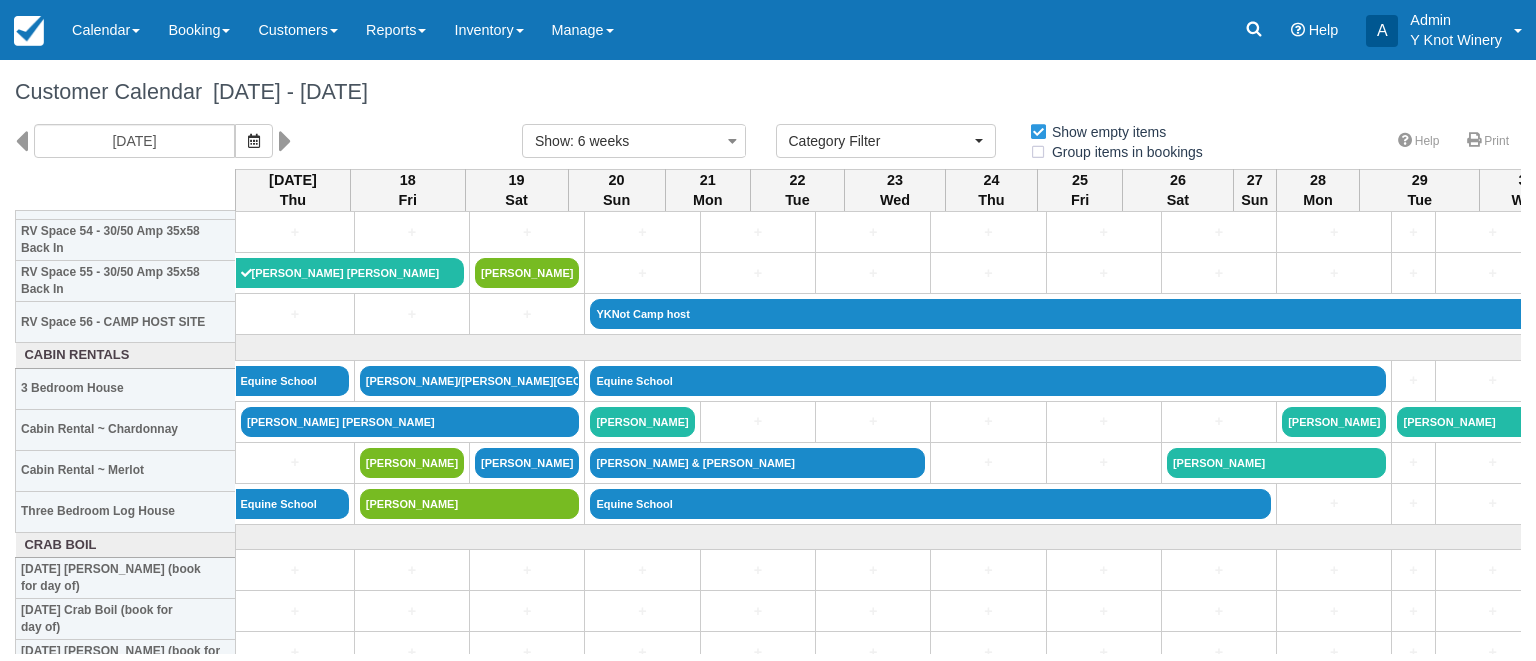 scroll, scrollTop: 2320, scrollLeft: 0, axis: vertical 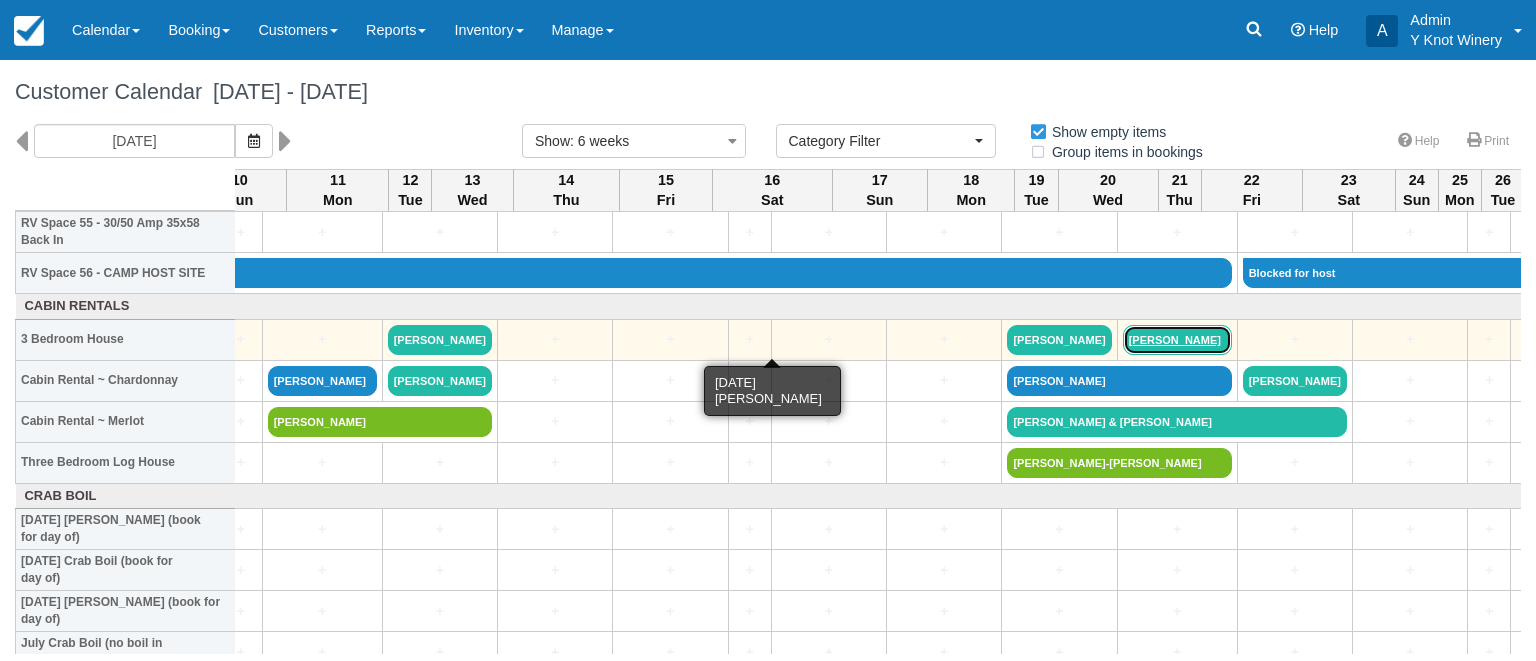 click on "[PERSON_NAME]" at bounding box center [1177, 340] 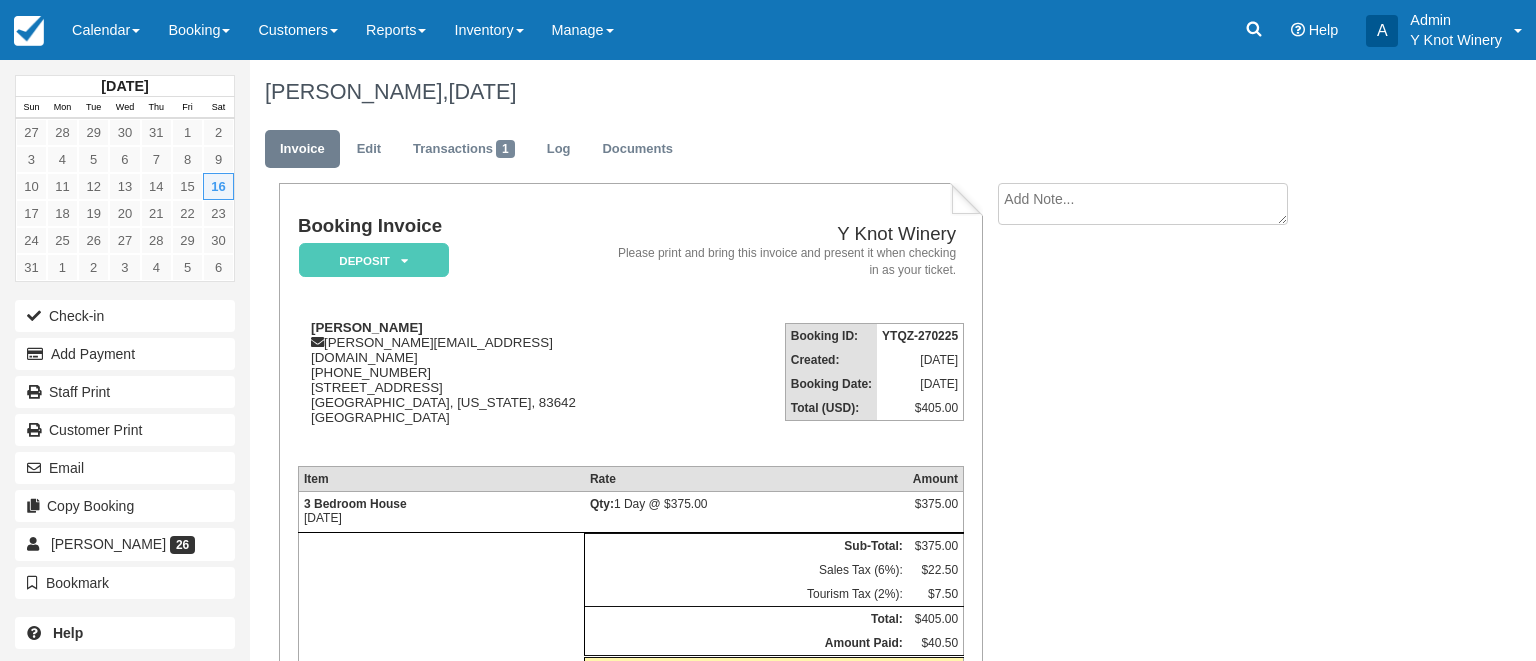 scroll, scrollTop: 0, scrollLeft: 0, axis: both 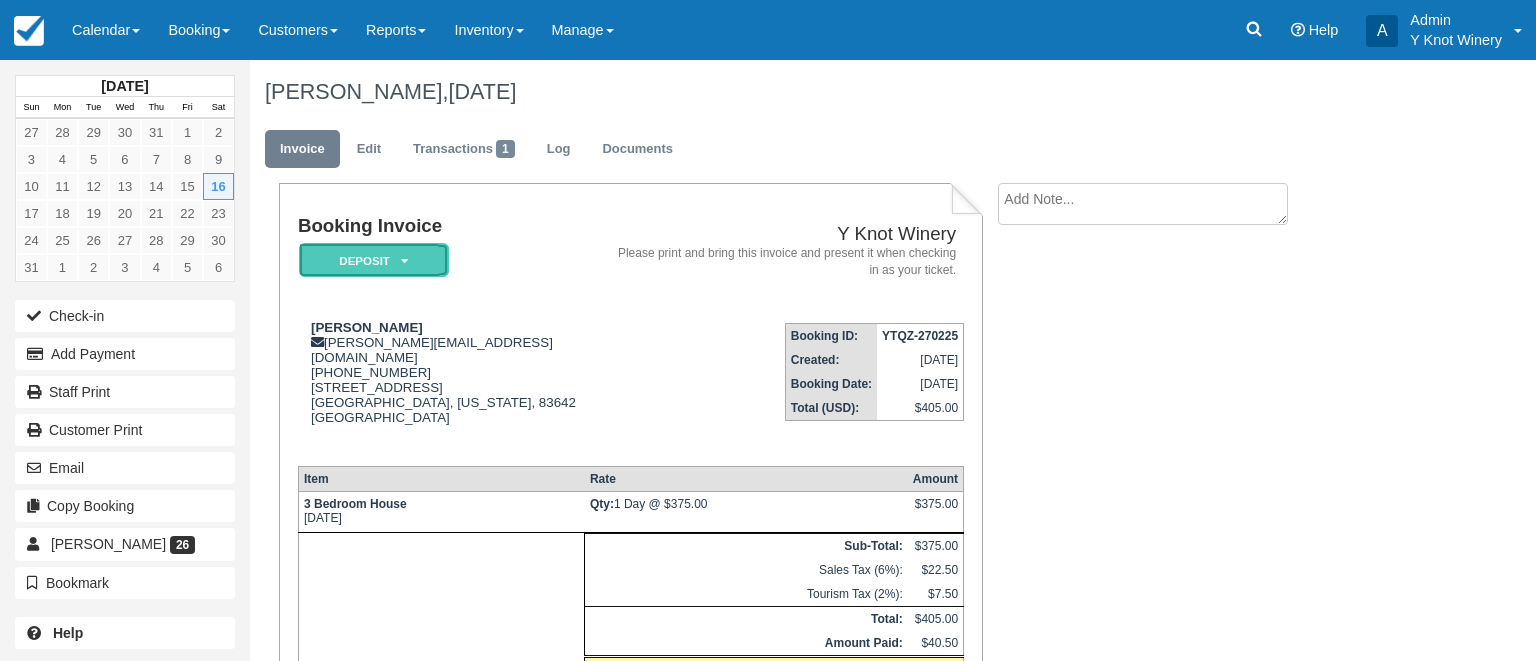 click at bounding box center [404, 261] 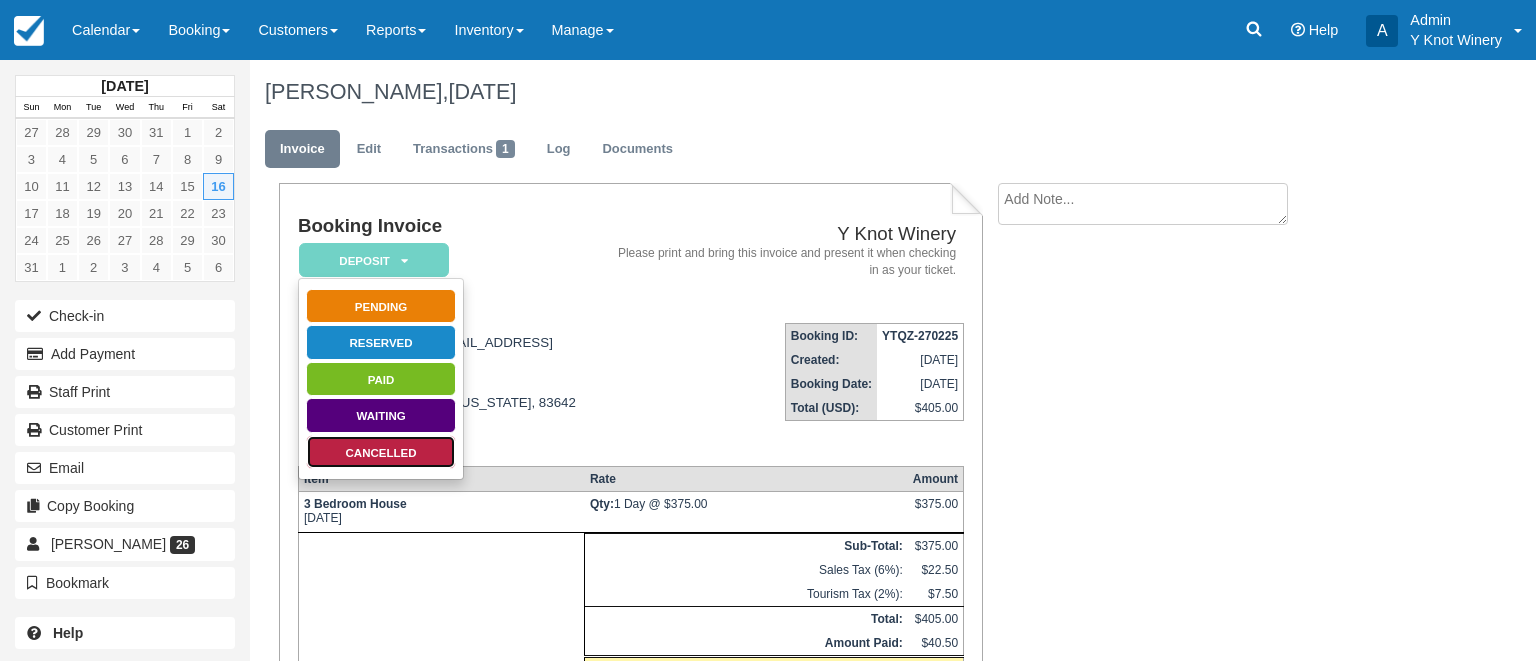 click on "Cancelled" at bounding box center (381, 452) 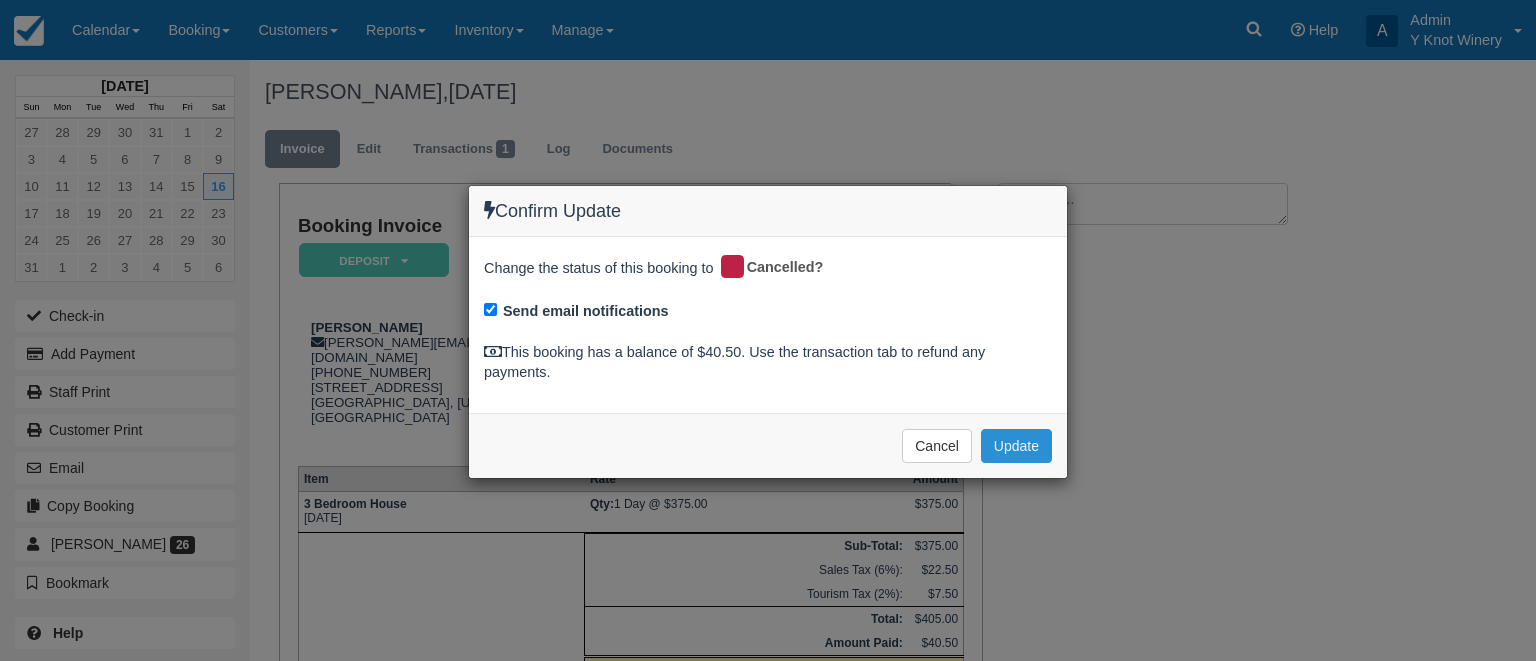 click on "Update" at bounding box center (1016, 446) 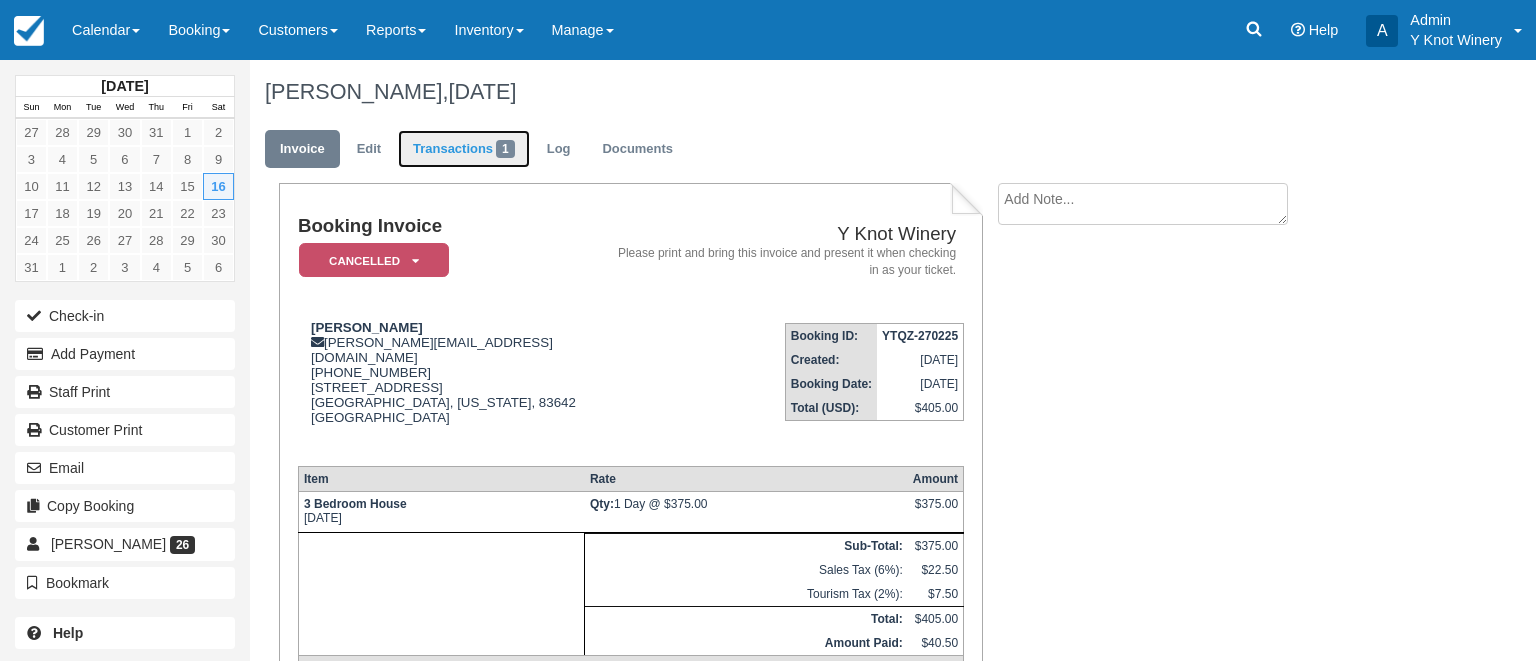 click on "Transactions  1" at bounding box center (464, 149) 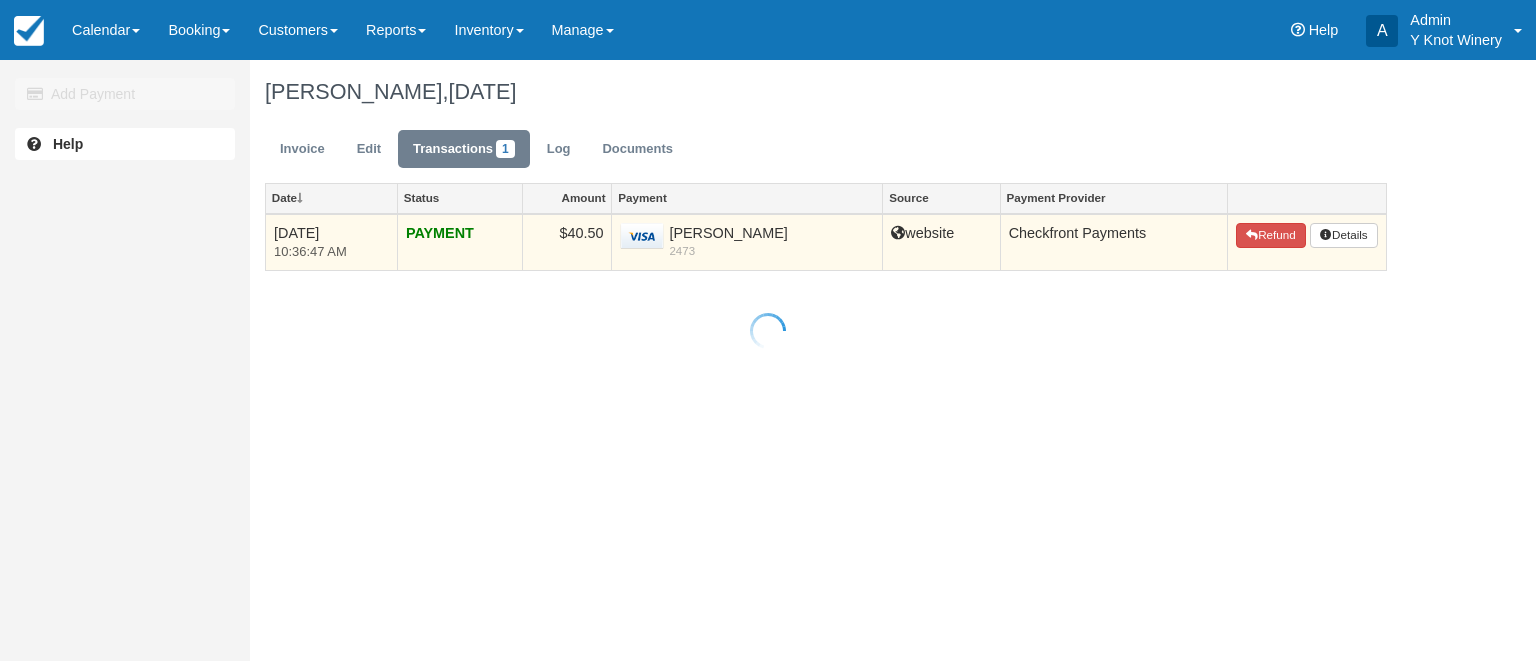 scroll, scrollTop: 0, scrollLeft: 0, axis: both 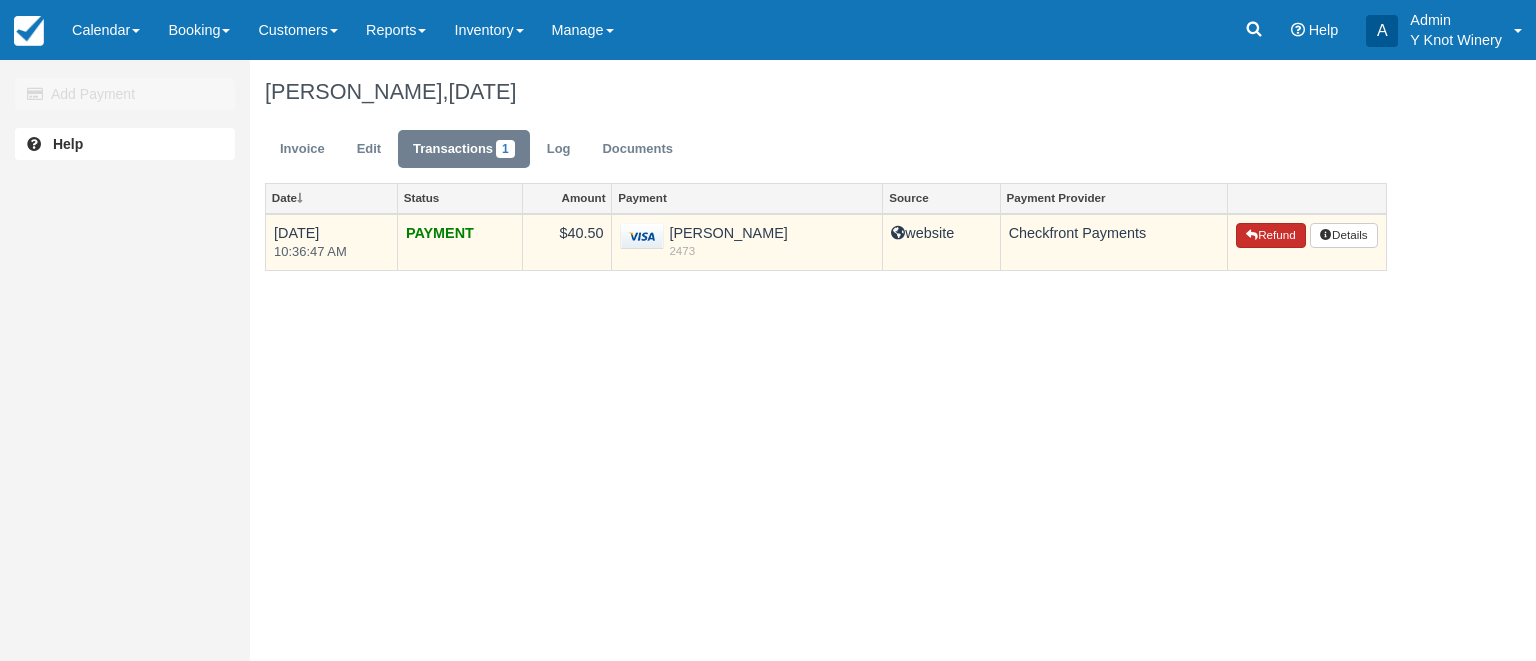 click on "Refund" at bounding box center [1271, 236] 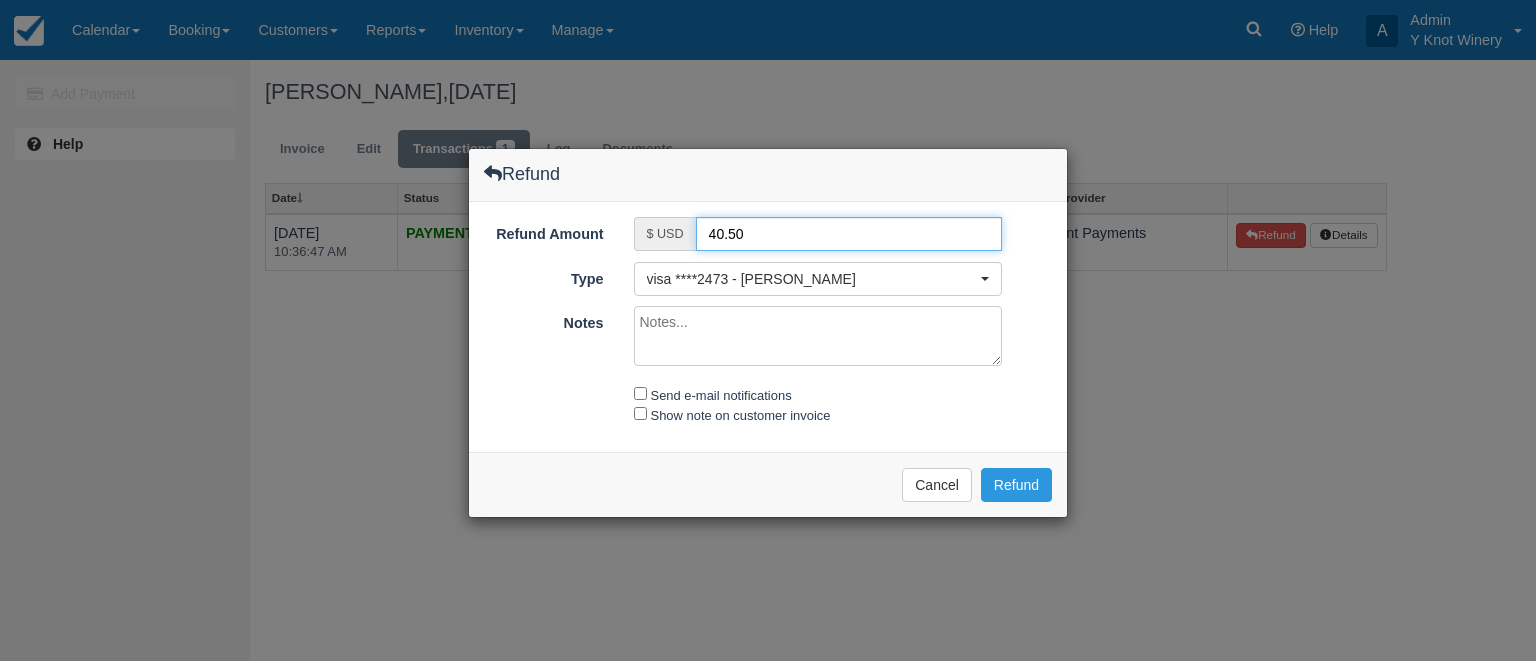 click on "40.50" at bounding box center (849, 234) 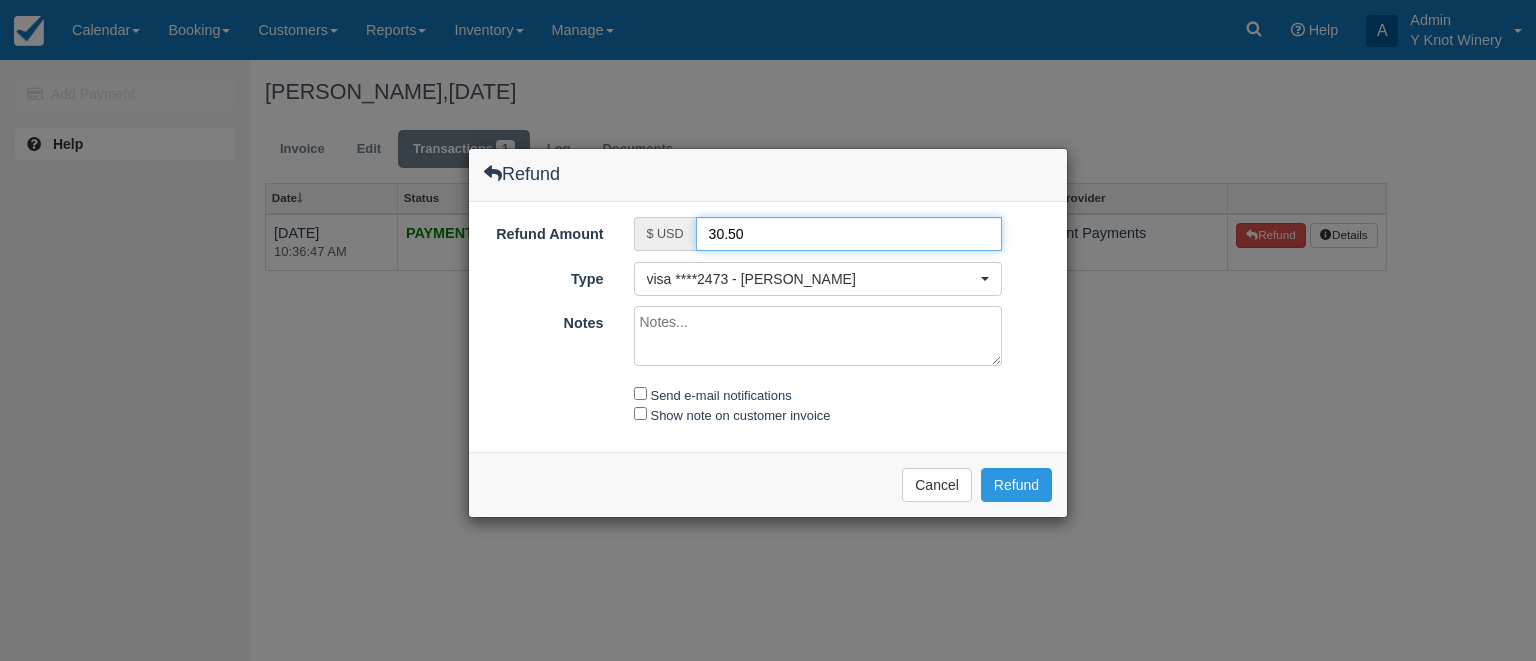 type on "30.50" 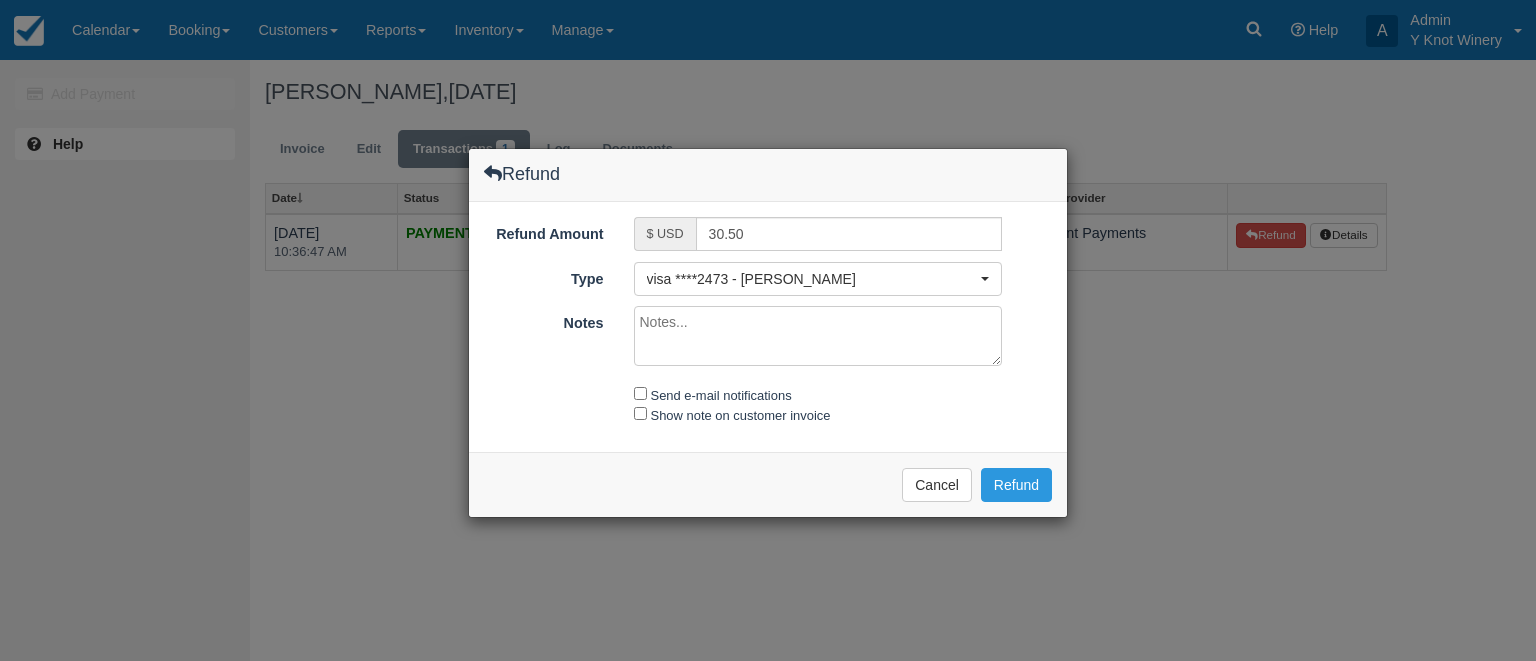 click on "Notes" at bounding box center (818, 336) 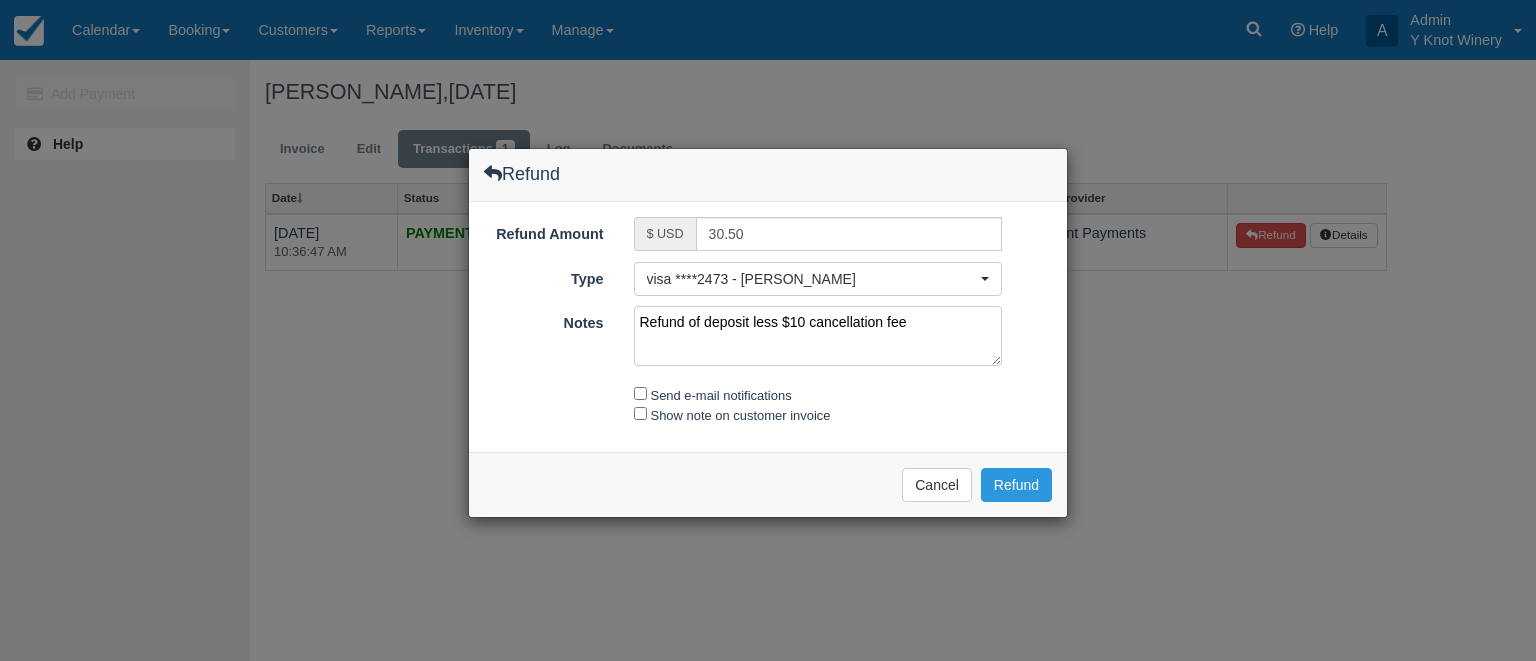 type on "Refund of deposit less $10 cancellation fee" 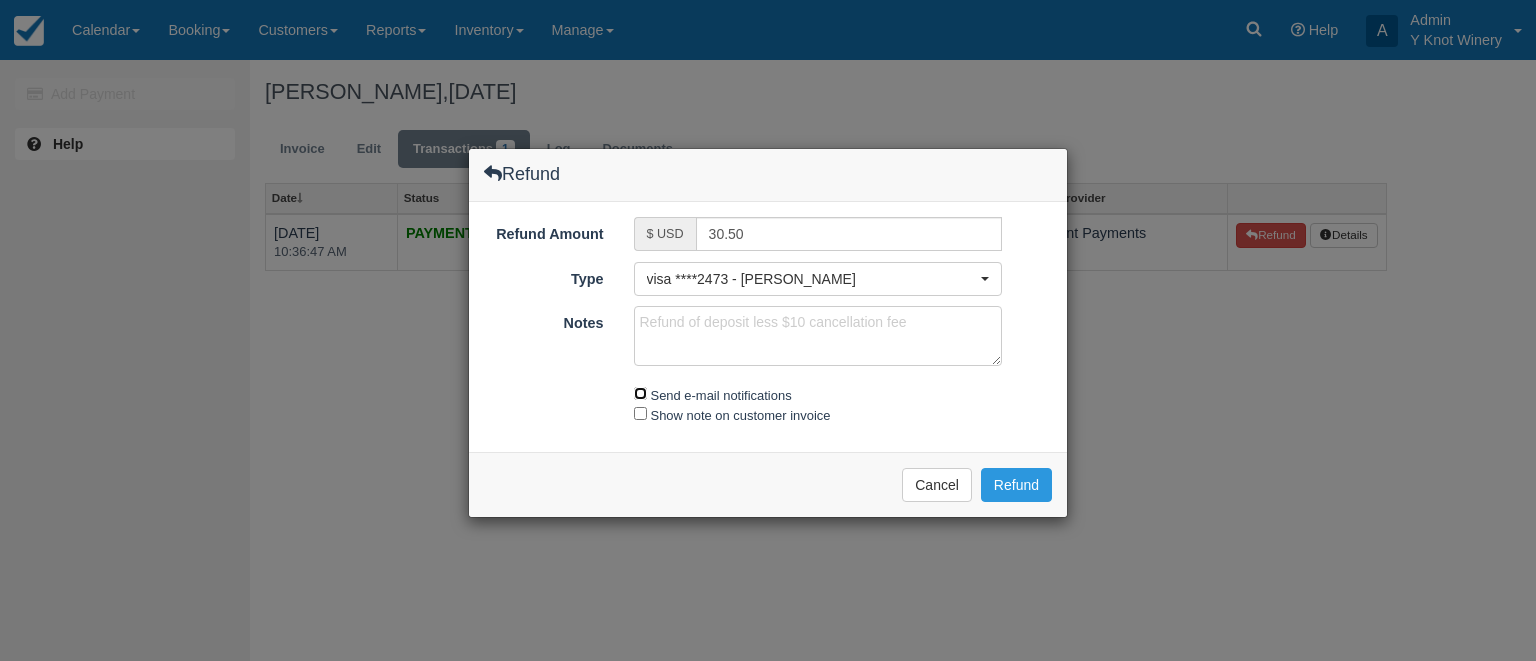 click on "Send e-mail notifications" at bounding box center (640, 393) 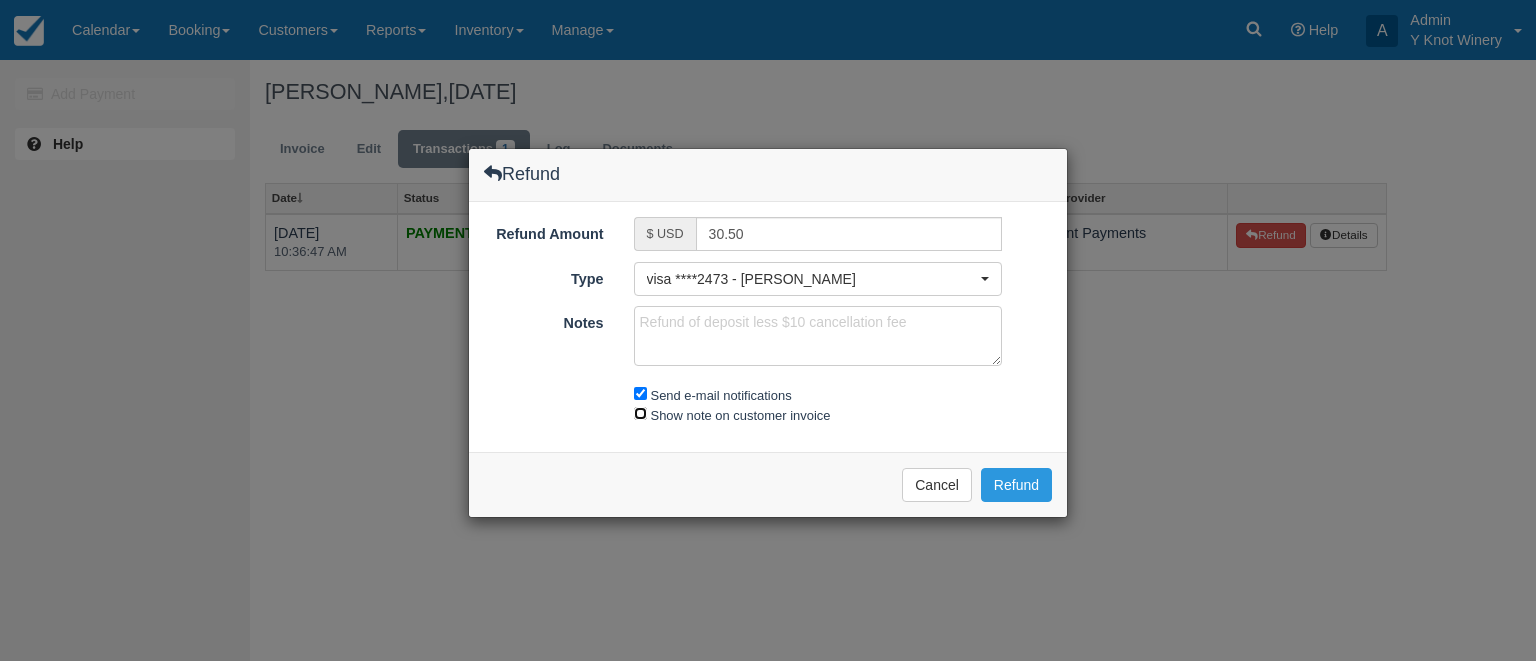 click on "Show note on customer invoice" at bounding box center [640, 413] 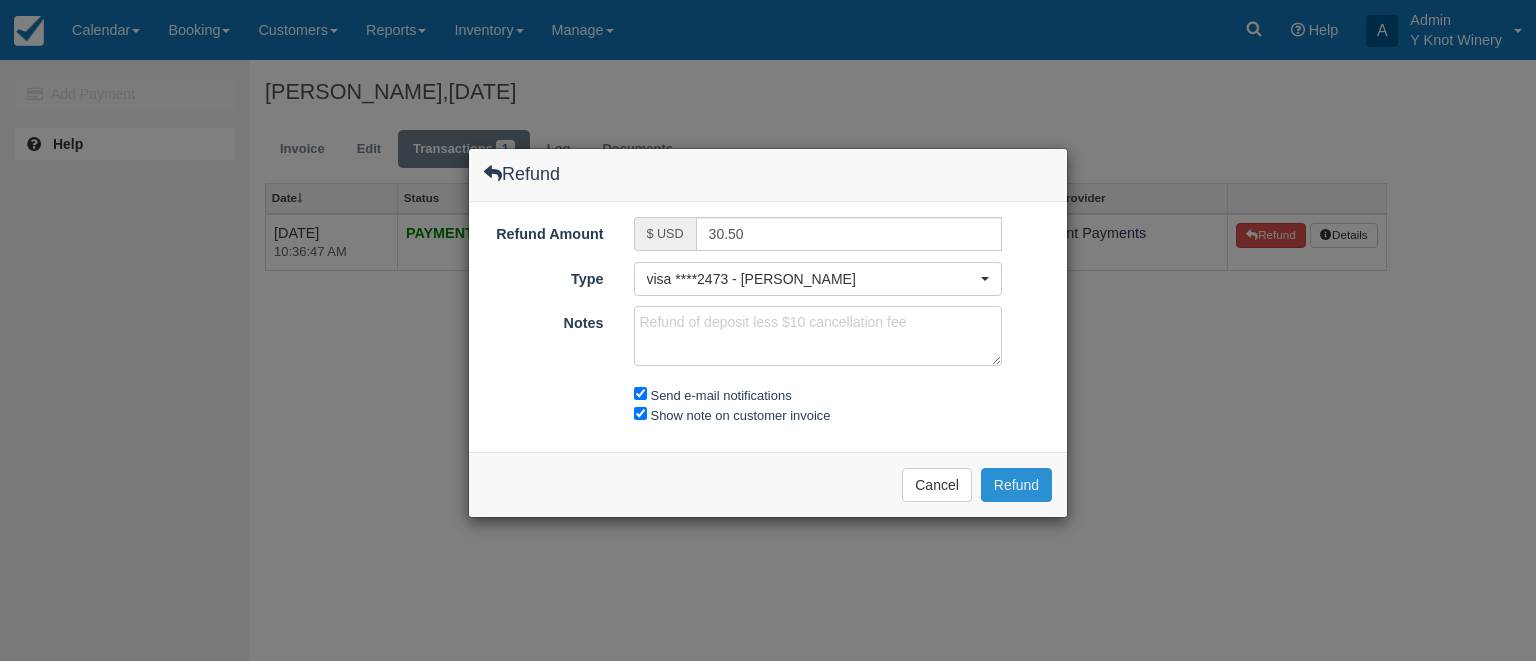 click on "Refund" at bounding box center [1016, 485] 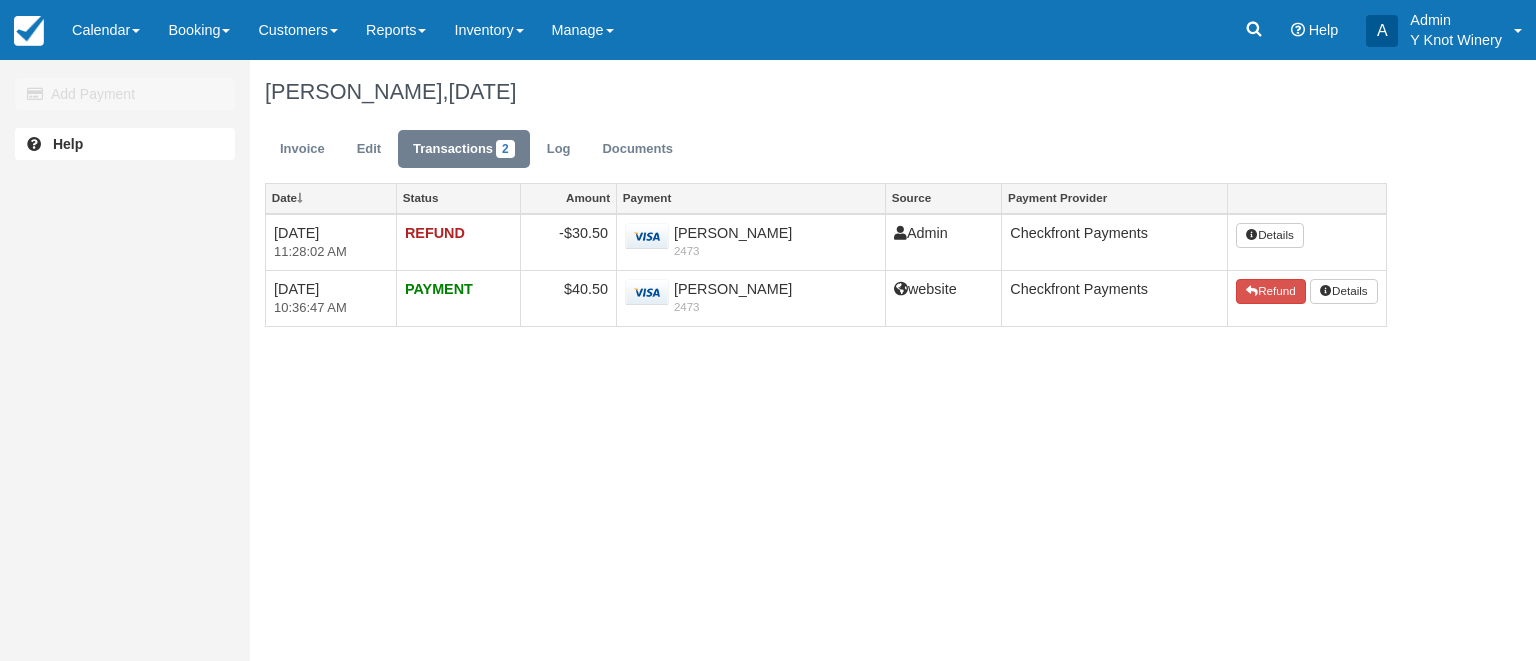 scroll, scrollTop: 0, scrollLeft: 0, axis: both 